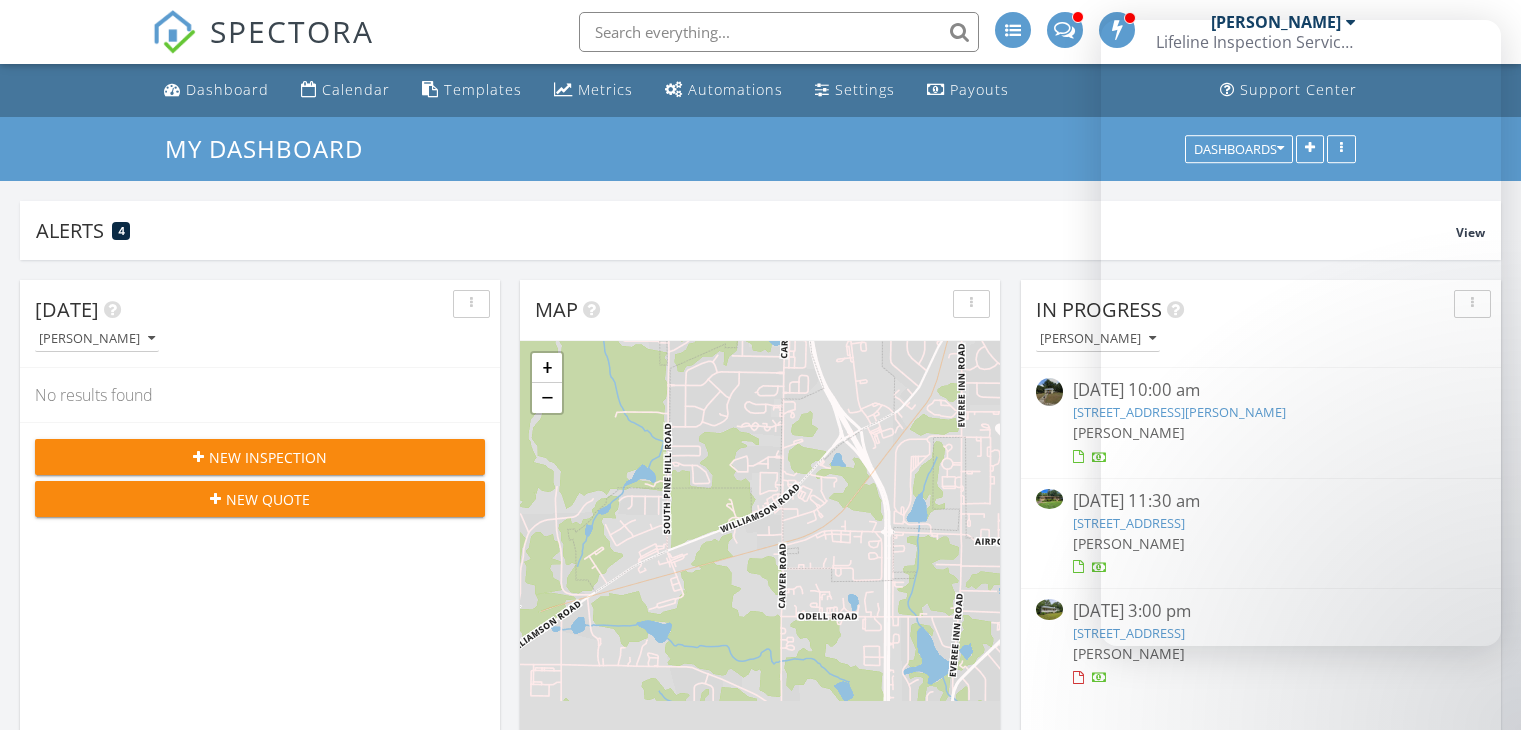 scroll, scrollTop: 0, scrollLeft: 0, axis: both 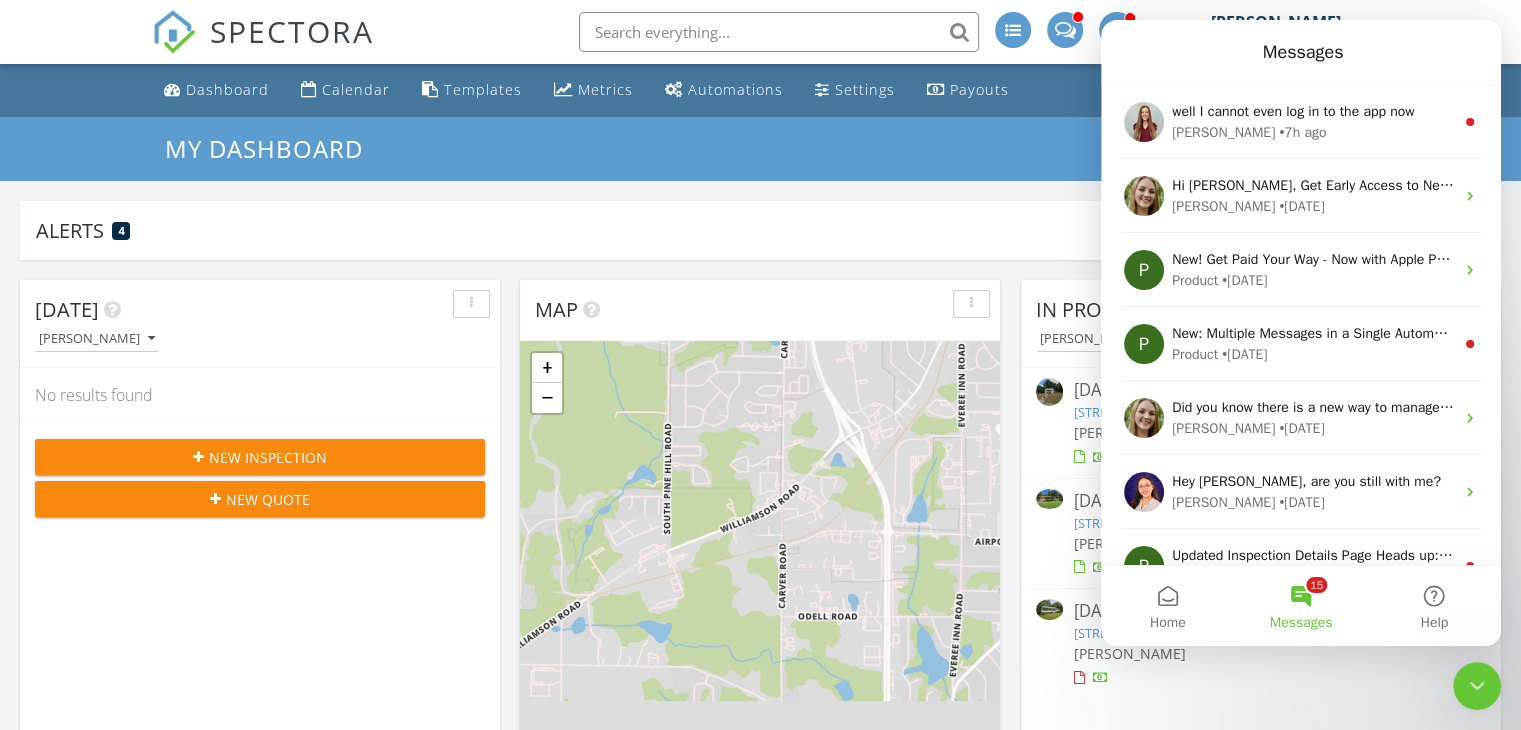 click at bounding box center [1477, 686] 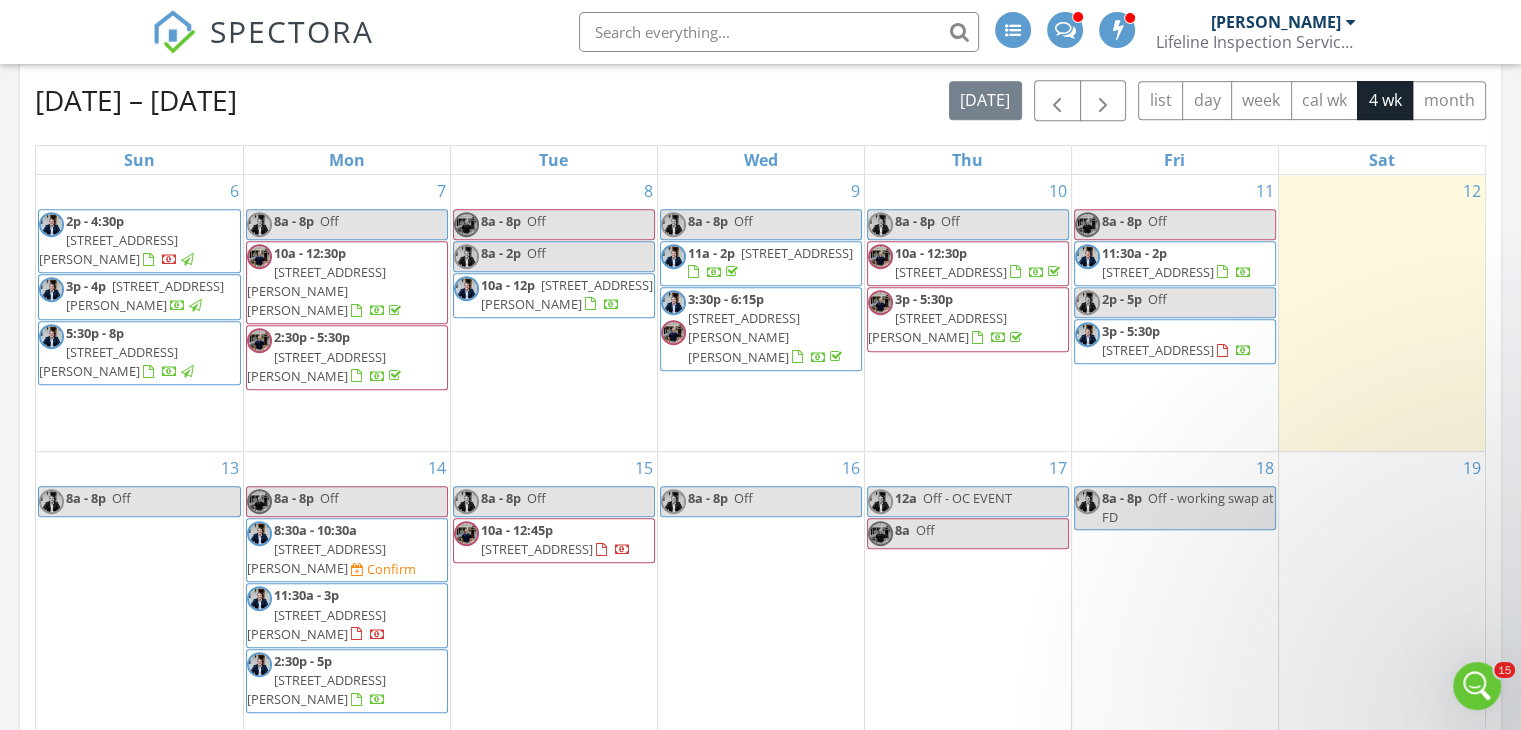 scroll, scrollTop: 936, scrollLeft: 0, axis: vertical 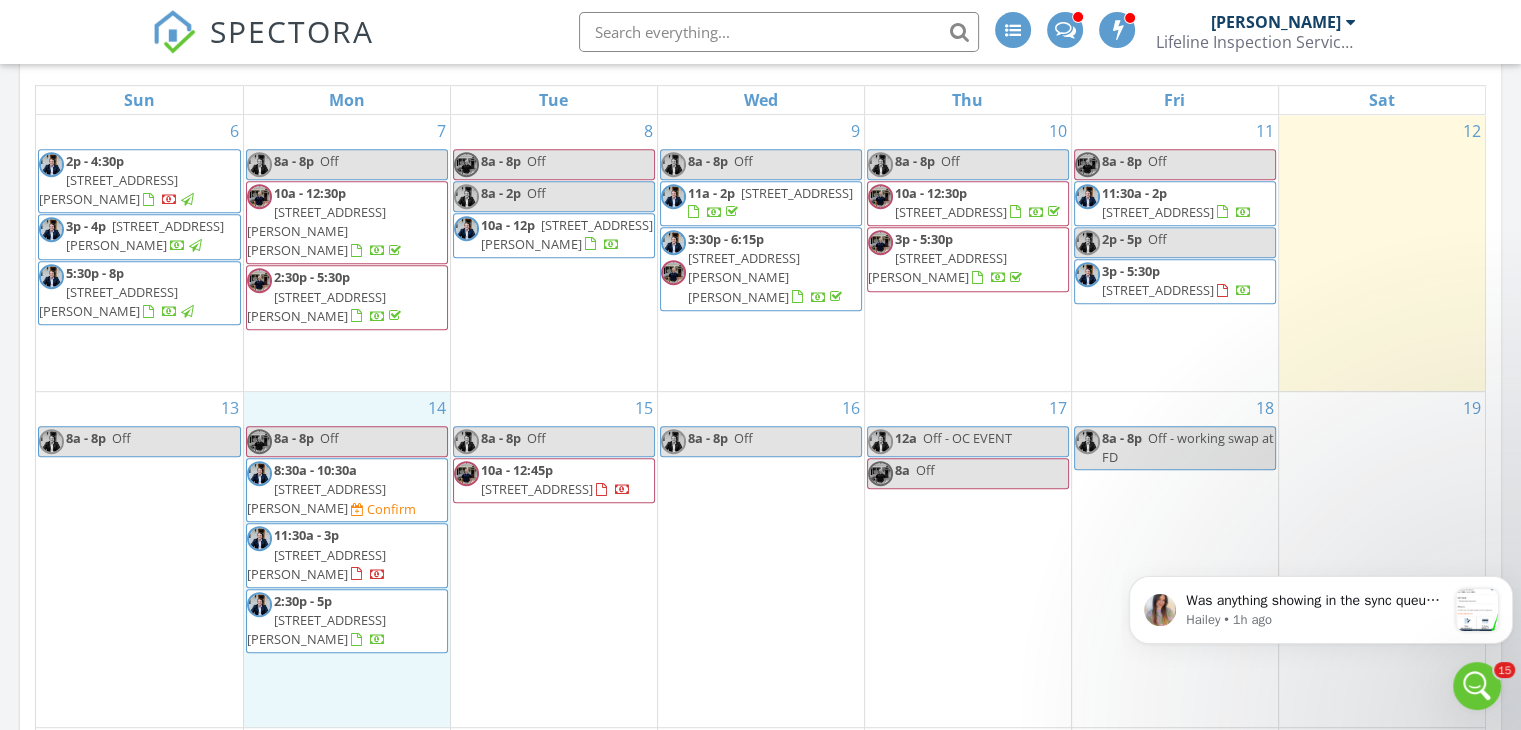 click on "14
8a - 8p
Off
8:30a - 10:30a
[STREET_ADDRESS][PERSON_NAME]
Confirm
11:30a - 3p
[STREET_ADDRESS][PERSON_NAME]
2:30p - 5p
[STREET_ADDRESS][PERSON_NAME]" at bounding box center (347, 559) 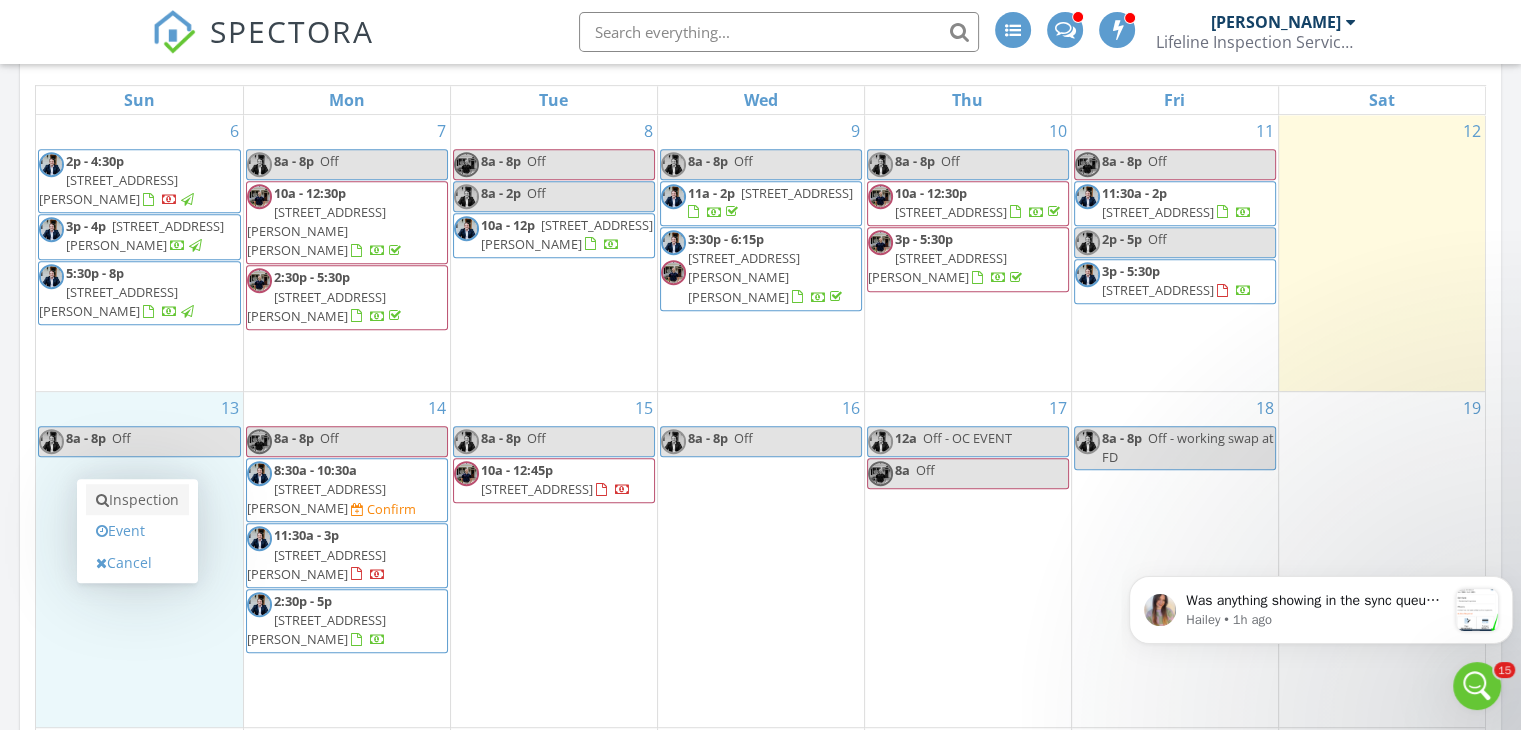 click on "Inspection" at bounding box center [137, 500] 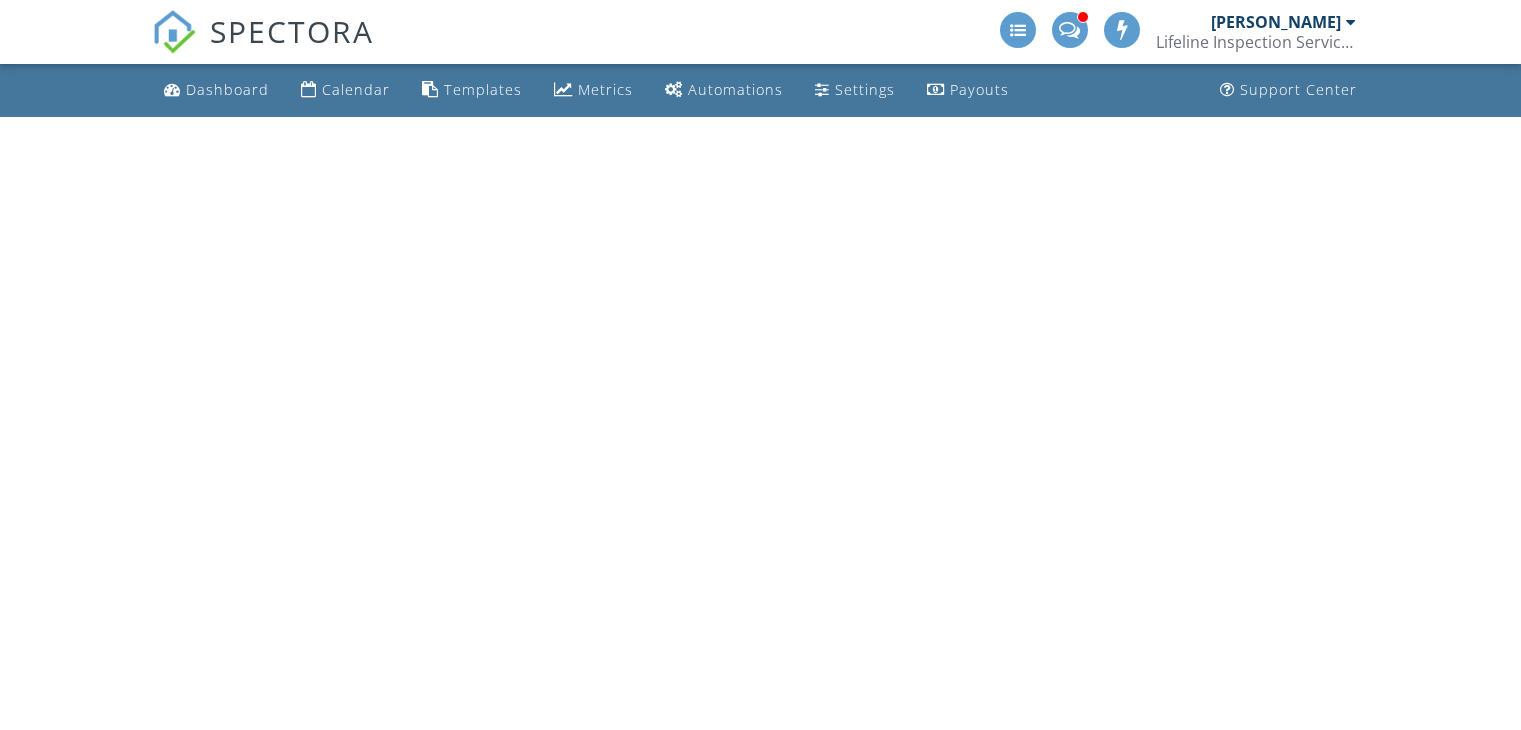 scroll, scrollTop: 0, scrollLeft: 0, axis: both 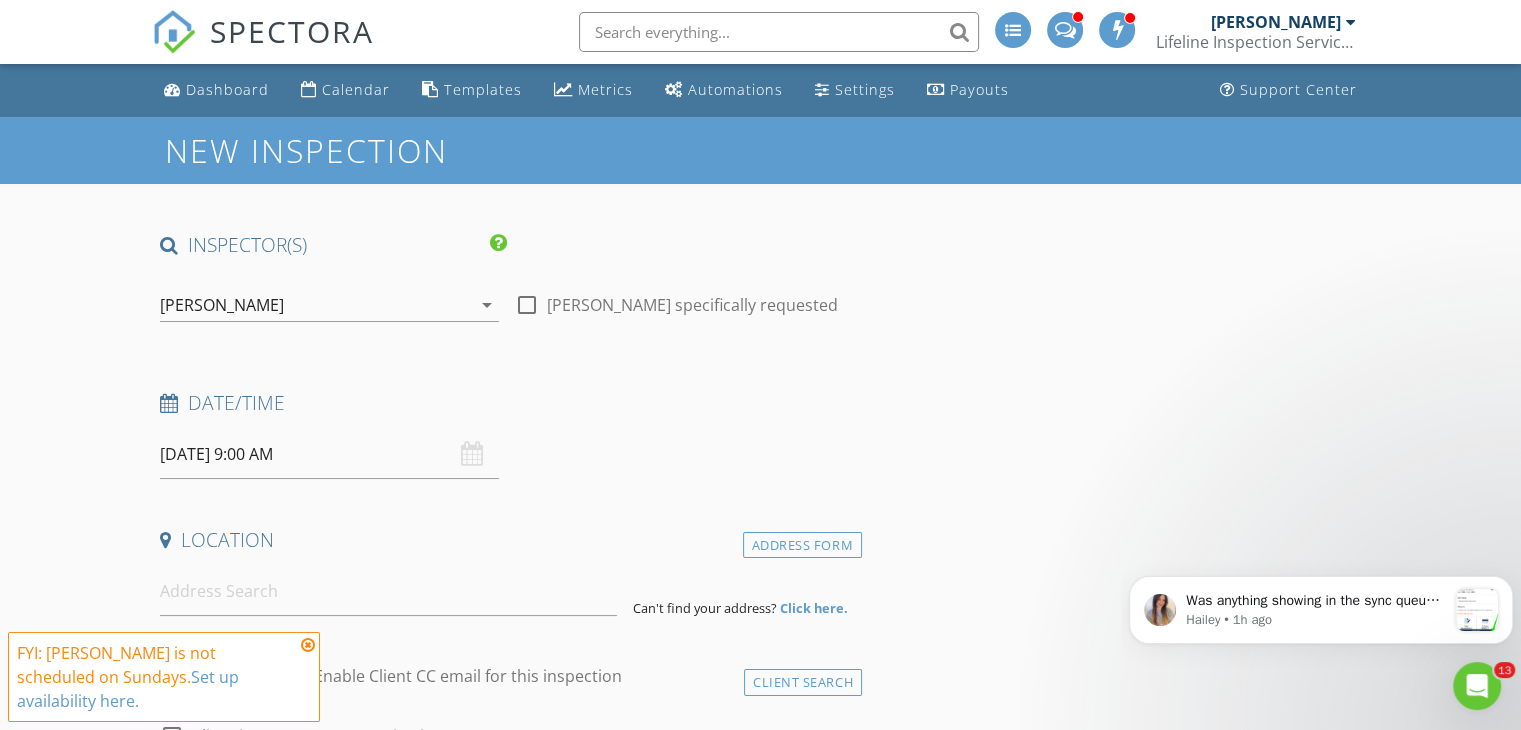 click on "INSPECTOR(S)
check_box   Josh Ryan   PRIMARY   check_box_outline_blank   Jimmy Hughes     Josh Ryan arrow_drop_down   check_box_outline_blank Josh Ryan specifically requested
Date/Time
07/13/2025 9:00 AM
Location
Address Form       Can't find your address?   Click here.
client
check_box Enable Client CC email for this inspection   Client Search     check_box_outline_blank Client is a Company/Organization     First Name   Last Name   Email   CC Email   Phone   Address   City   State   Zip     Tags         Notes   Private Notes
ADD ADDITIONAL client
SERVICES
check_box_outline_blank   Residential Inspection   check_box_outline_blank   New Construction Inspection   check_box_outline_blank   Radon Testing (Standalone Testing)   check_box_outline_blank   Reinspection" at bounding box center [507, 1927] 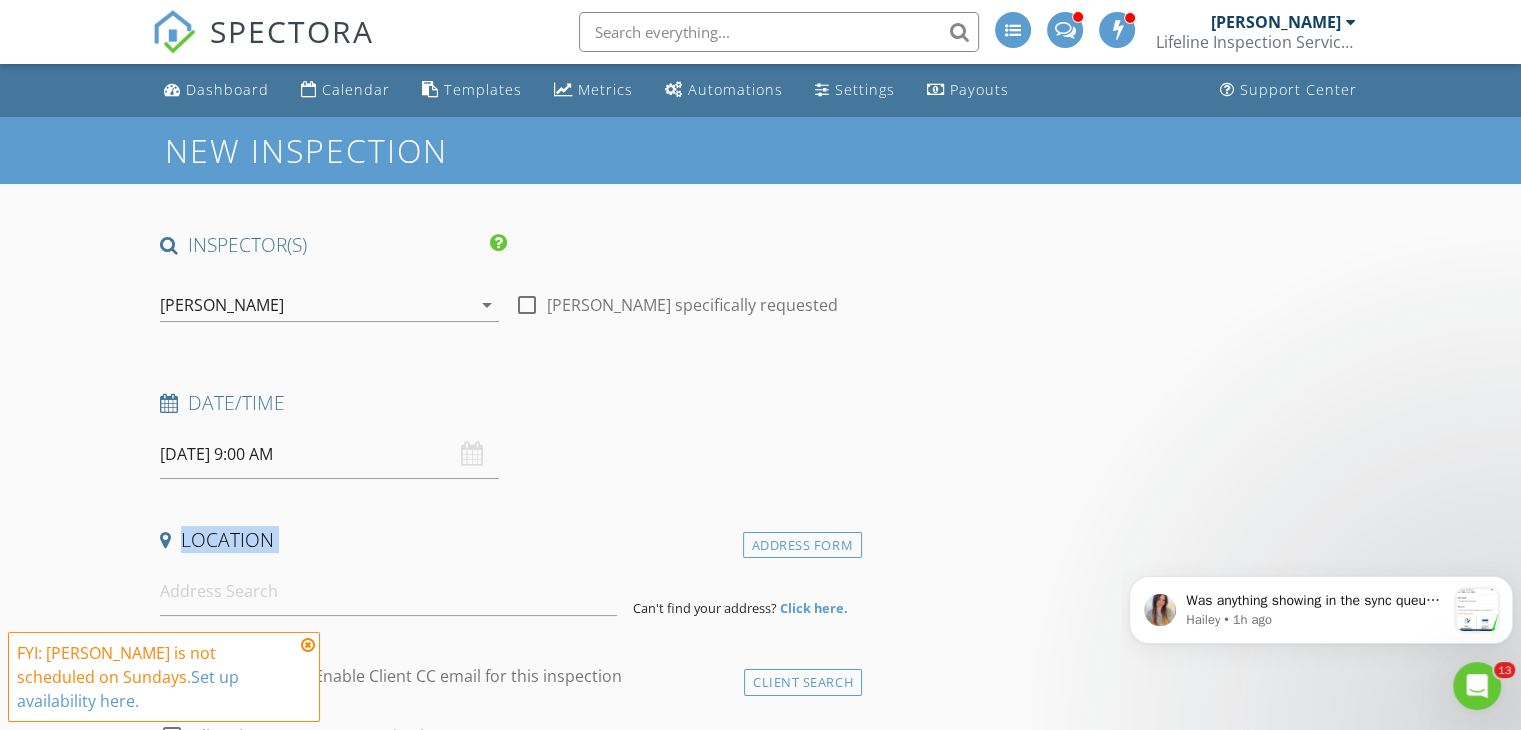click on "INSPECTOR(S)
check_box   Josh Ryan   PRIMARY   check_box_outline_blank   Jimmy Hughes     Josh Ryan arrow_drop_down   check_box_outline_blank Josh Ryan specifically requested
Date/Time
07/13/2025 9:00 AM
Location
Address Form       Can't find your address?   Click here.
client
check_box Enable Client CC email for this inspection   Client Search     check_box_outline_blank Client is a Company/Organization     First Name   Last Name   Email   CC Email   Phone   Address   City   State   Zip     Tags         Notes   Private Notes
ADD ADDITIONAL client
SERVICES
check_box_outline_blank   Residential Inspection   check_box_outline_blank   New Construction Inspection   check_box_outline_blank   Radon Testing (Standalone Testing)   check_box_outline_blank   Reinspection" at bounding box center (507, 1927) 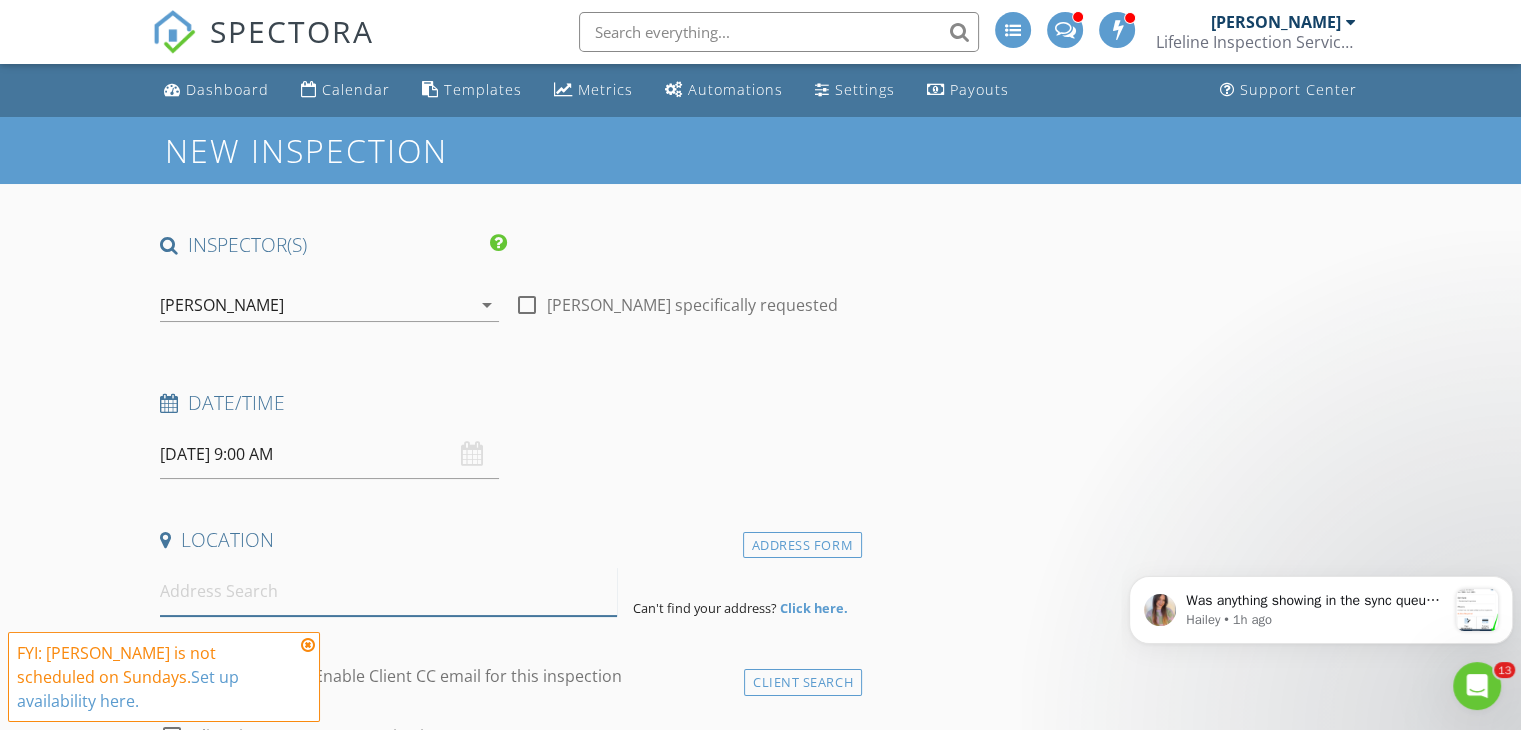 click at bounding box center [388, 591] 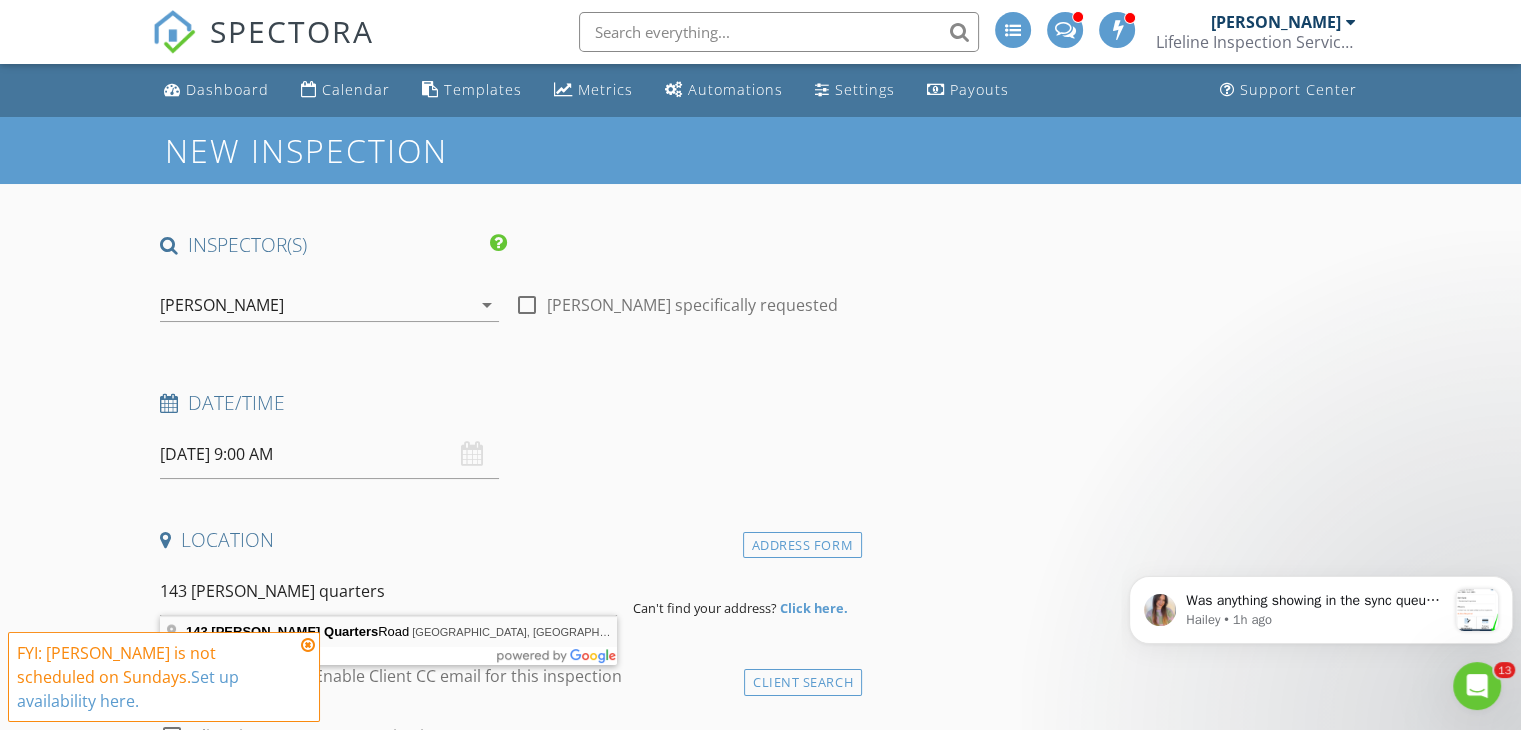 type on "143 Roberts Quarters Road, Concord, GA, USA" 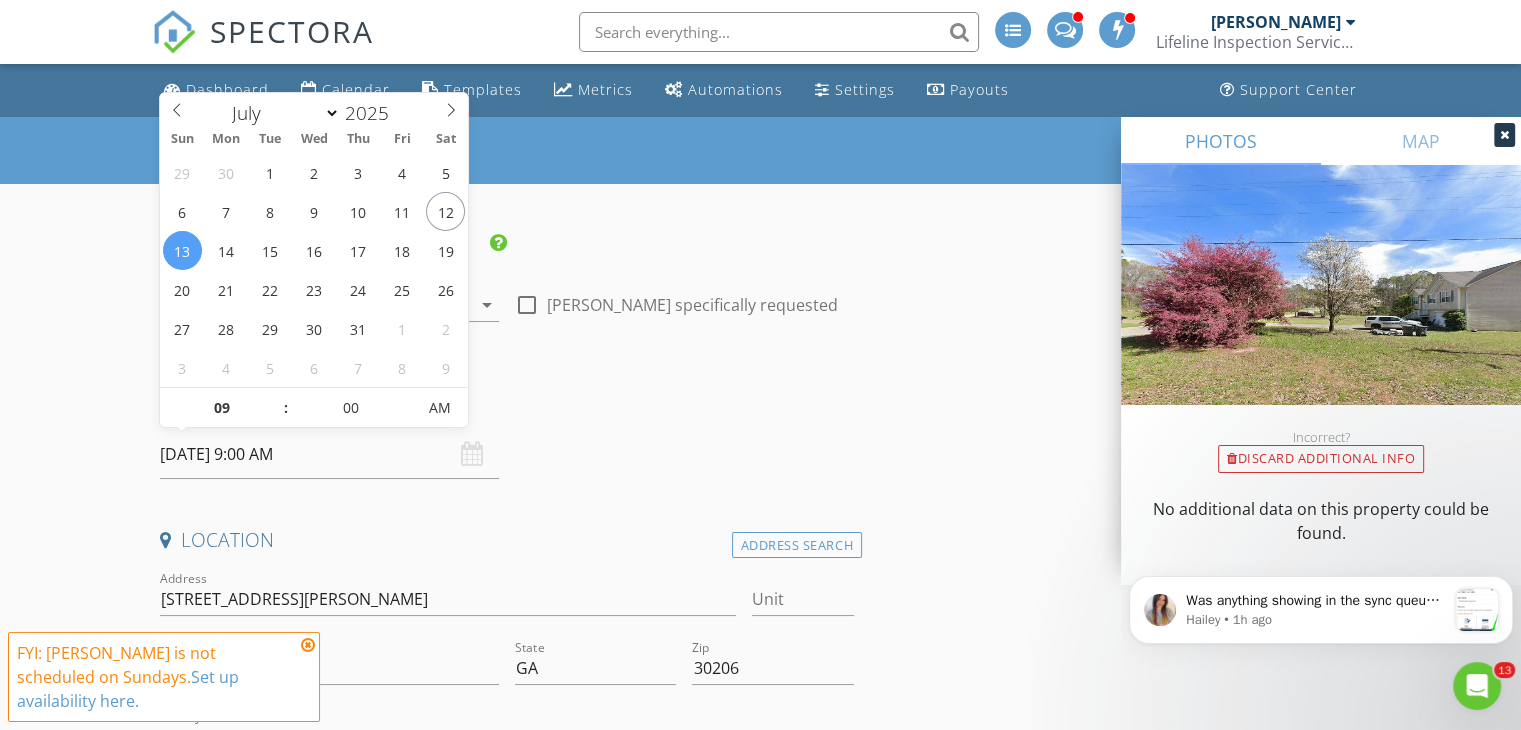 click on "07/13/2025 9:00 AM" at bounding box center (329, 454) 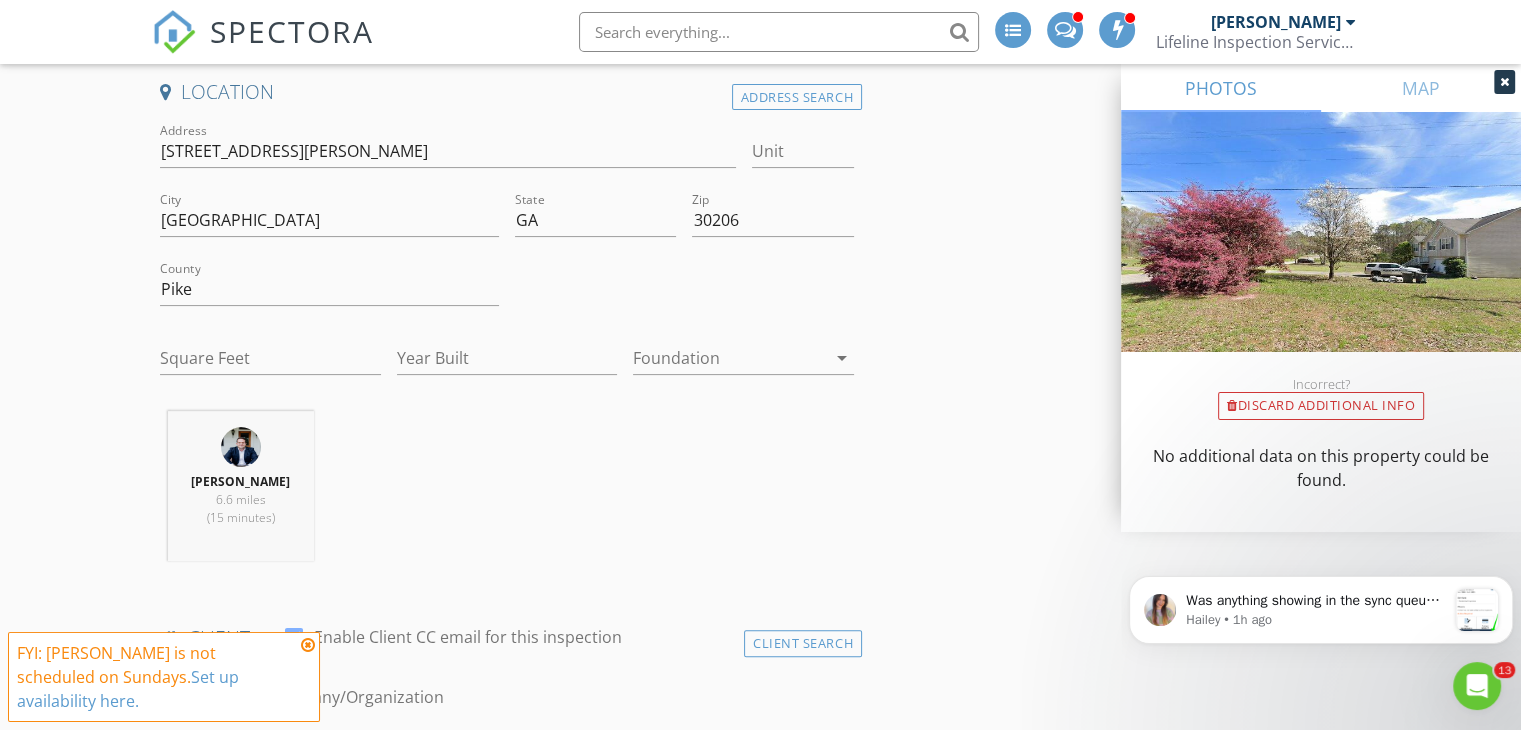 scroll, scrollTop: 447, scrollLeft: 0, axis: vertical 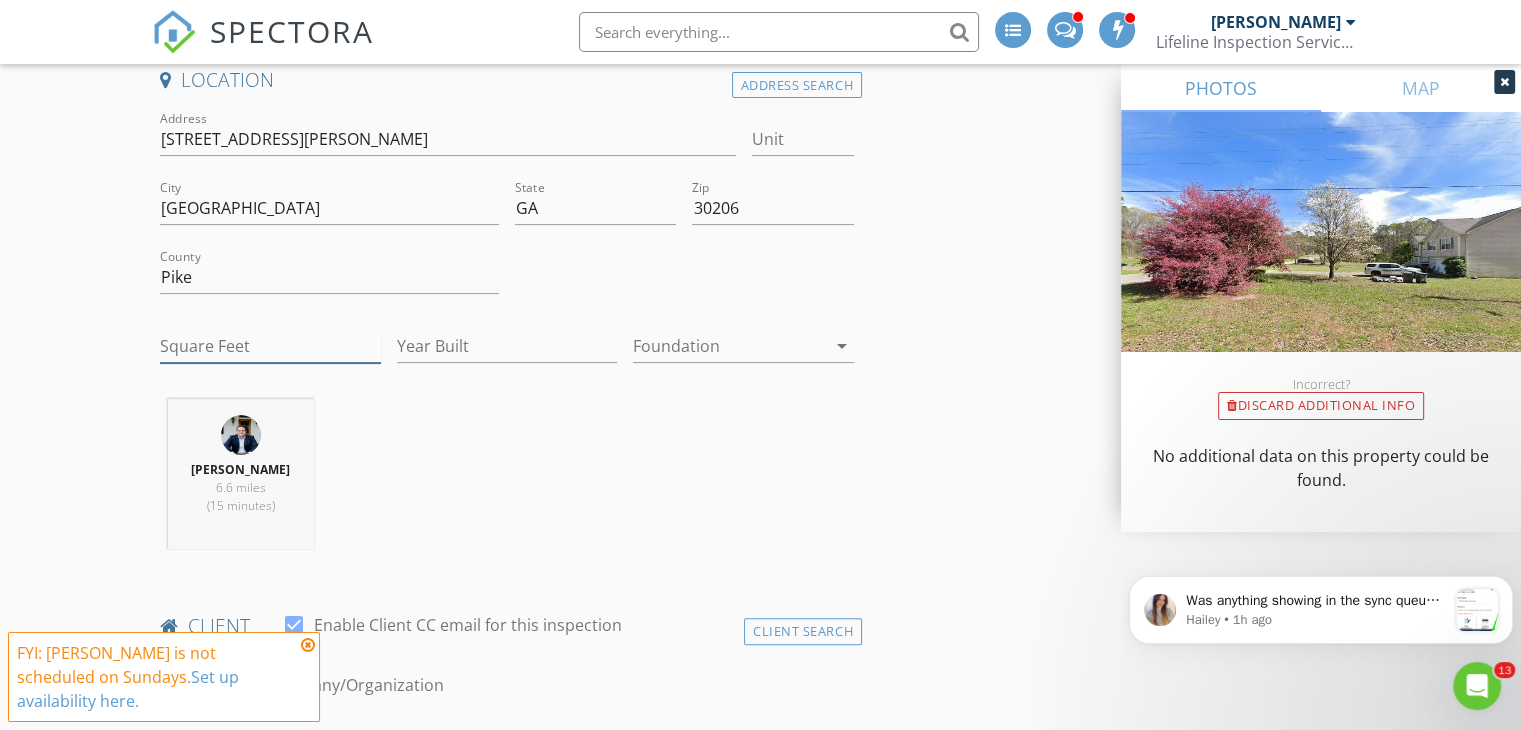 click on "Square Feet" at bounding box center (270, 346) 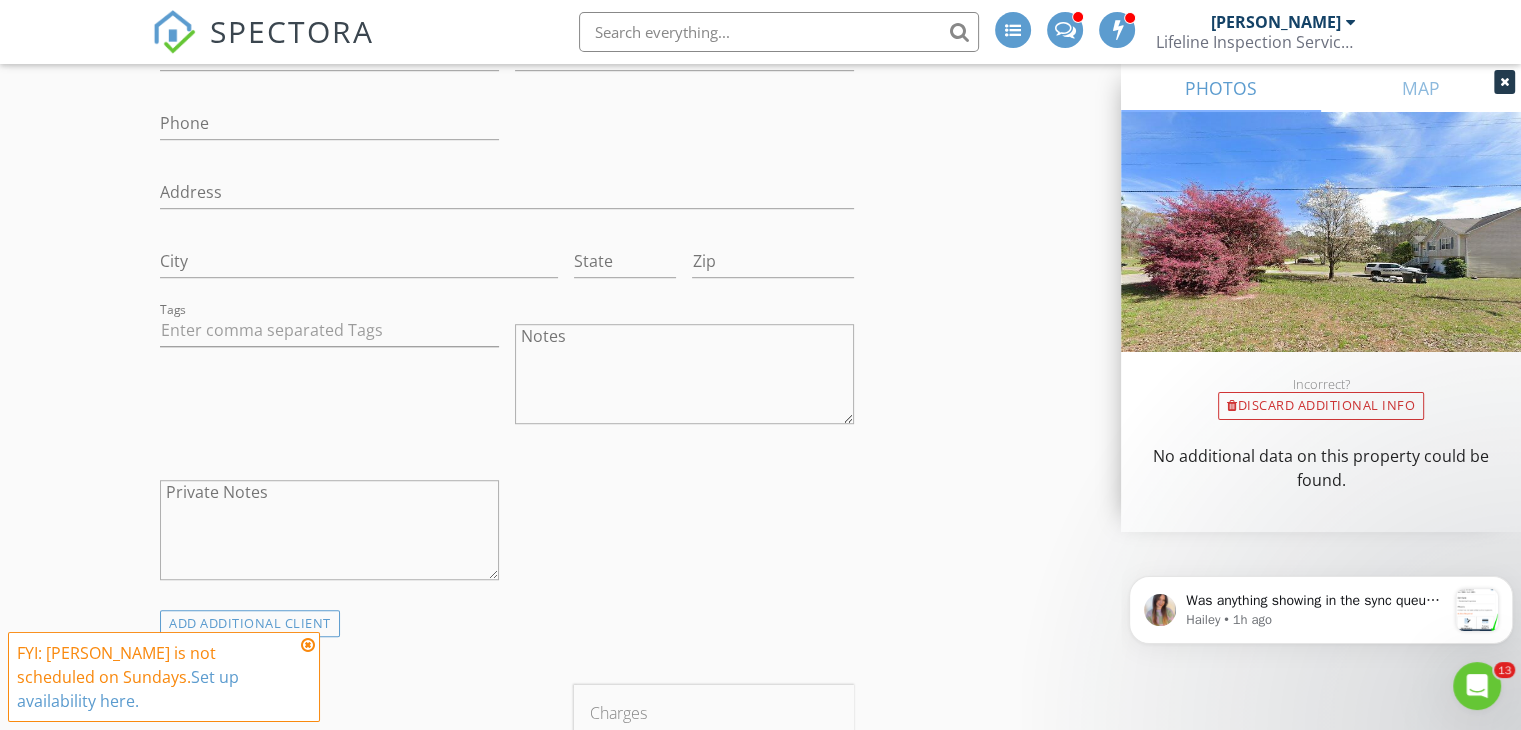 scroll, scrollTop: 1528, scrollLeft: 0, axis: vertical 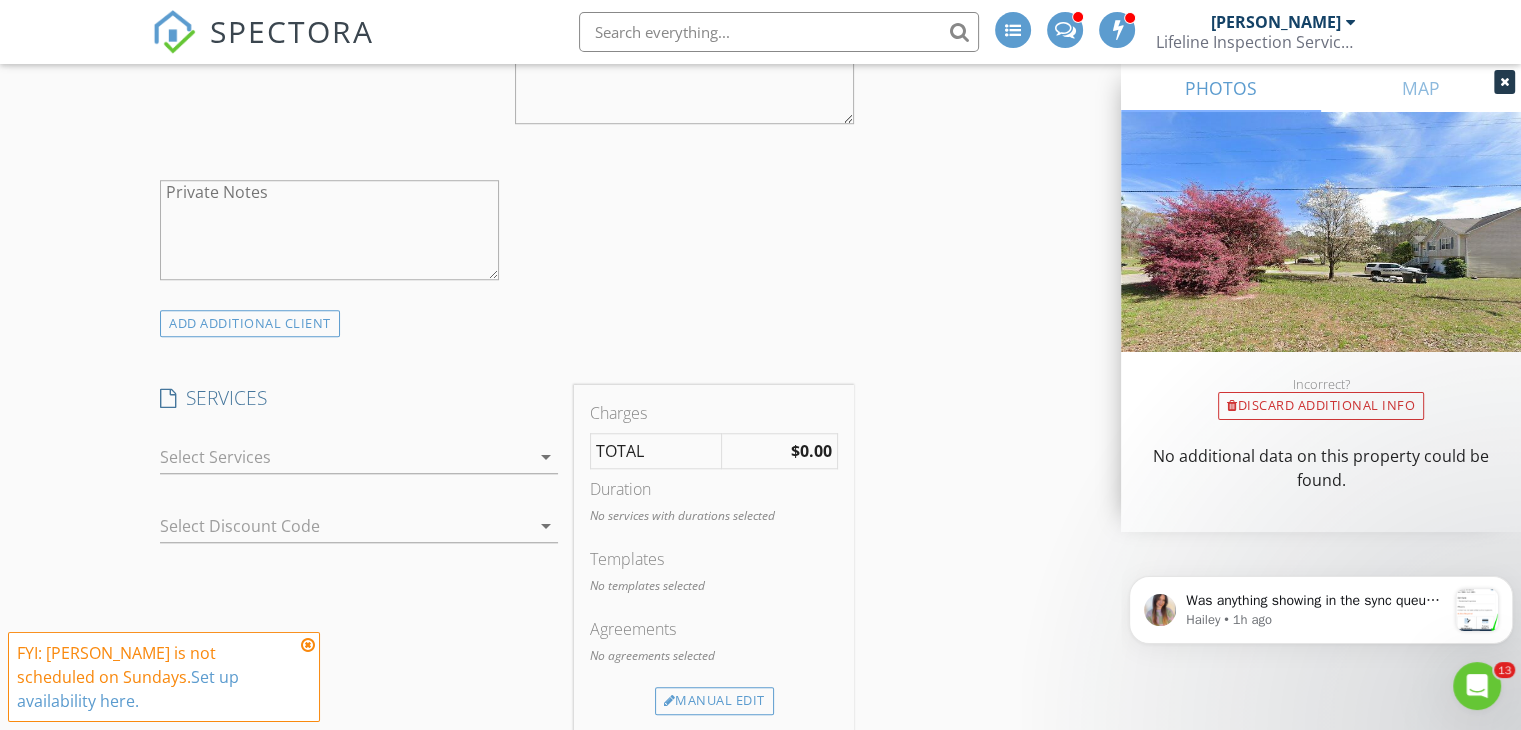 type on "1821" 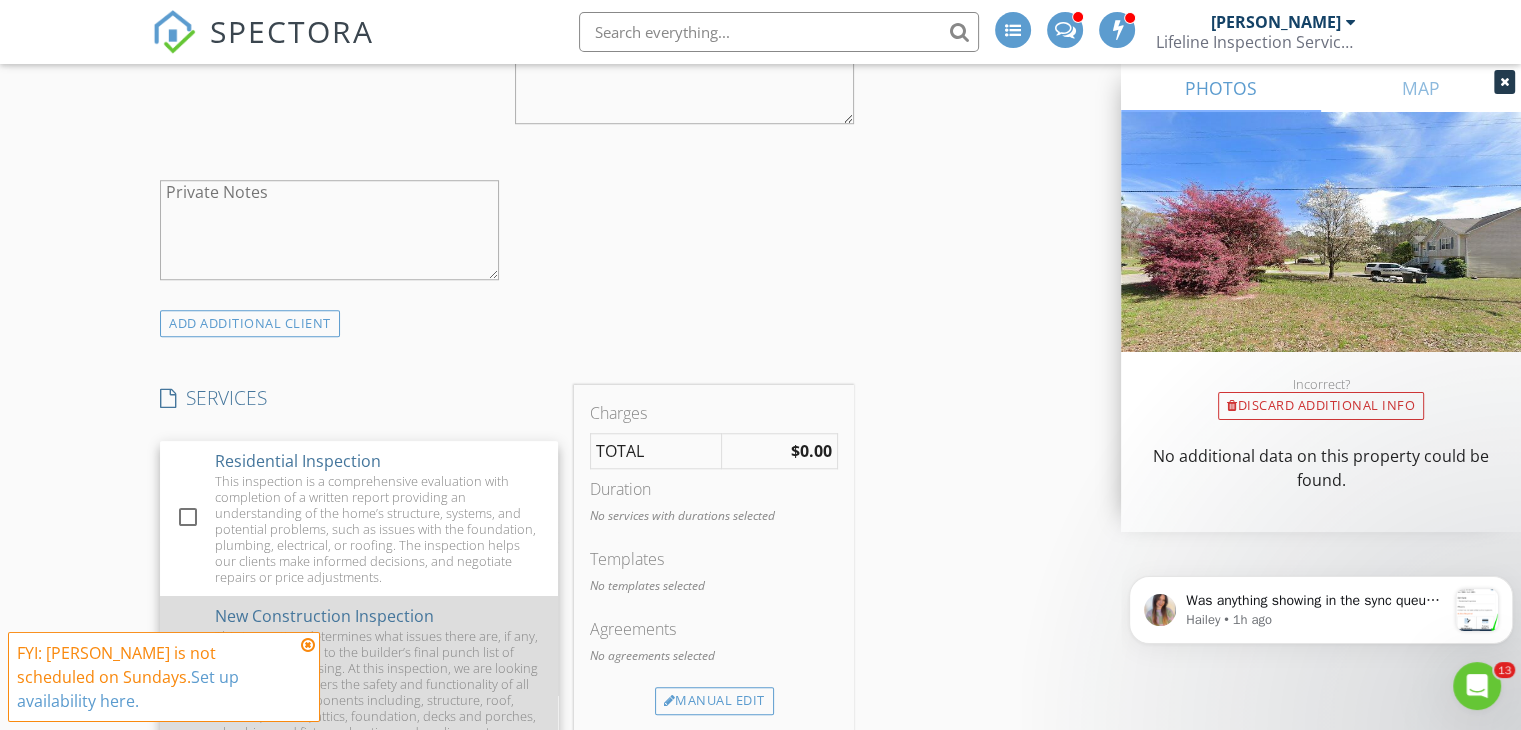scroll, scrollTop: 52, scrollLeft: 0, axis: vertical 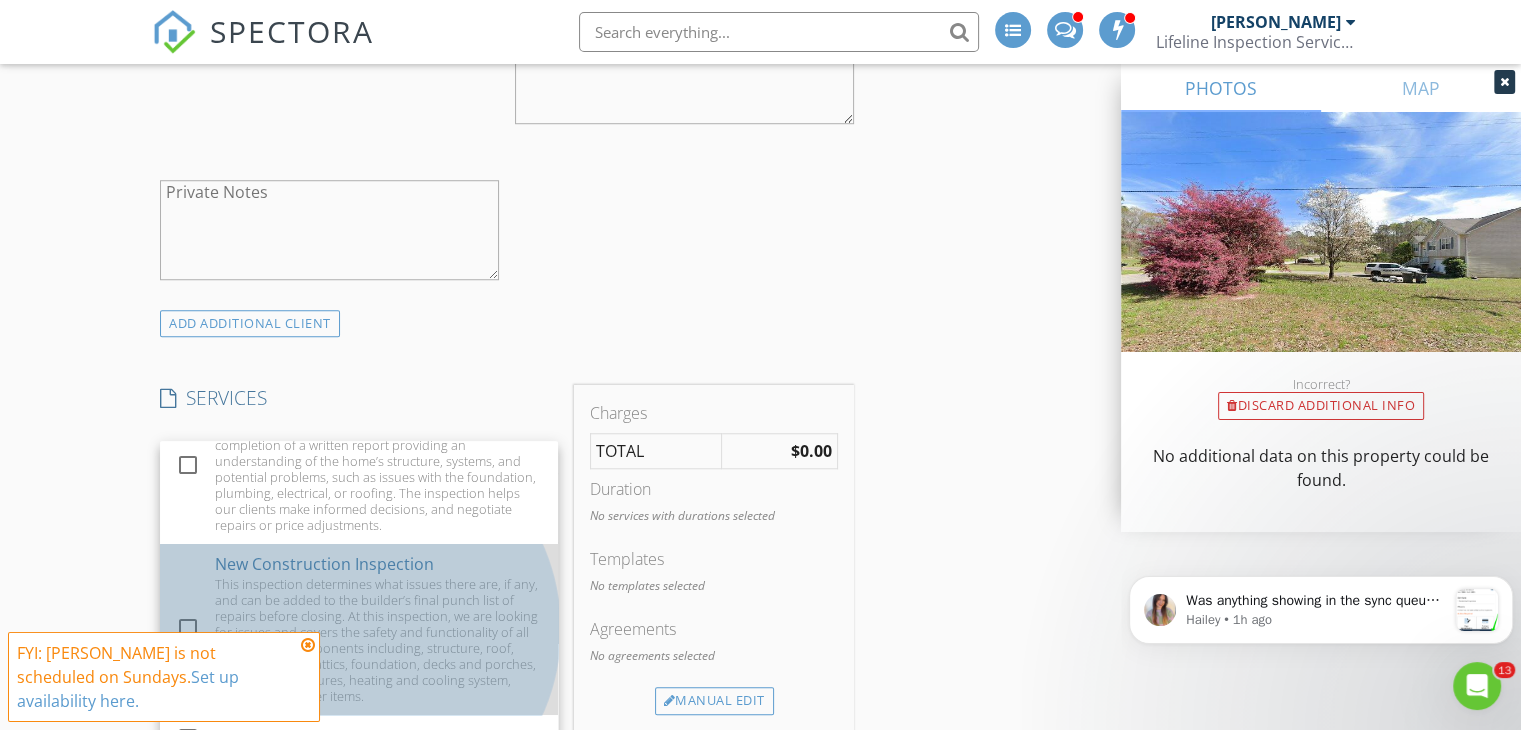 click on "This inspection determines what issues there are, if any, and can be added to the builder’s final punch list of repairs before closing. At this inspection, we are looking for issues and covers the safety and functionality of all systems and components including, structure, roof, exterior, interior, attics, foundation, decks and porches, plumbing and fixtures, heating and cooling system, electrical and other items." at bounding box center (379, 640) 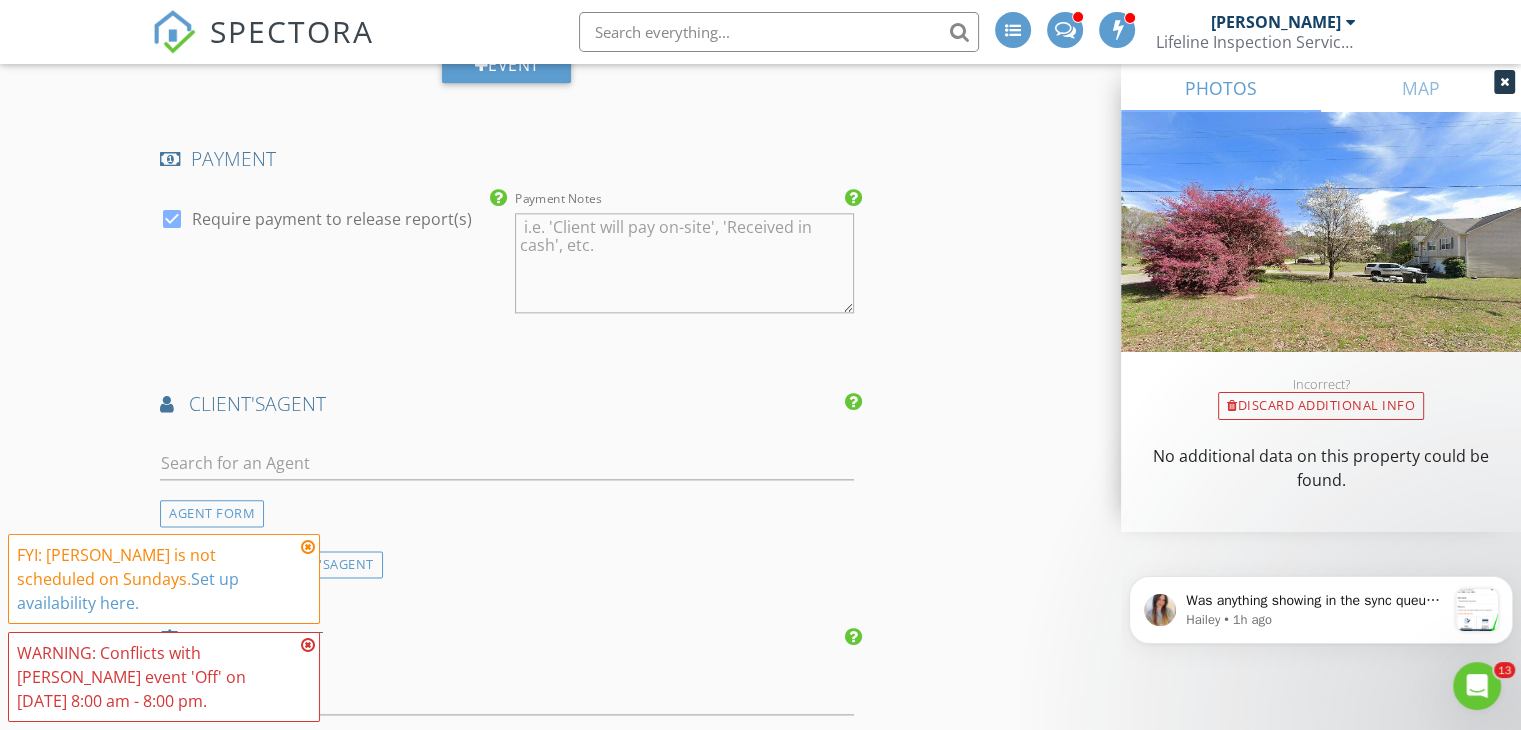 scroll, scrollTop: 2347, scrollLeft: 0, axis: vertical 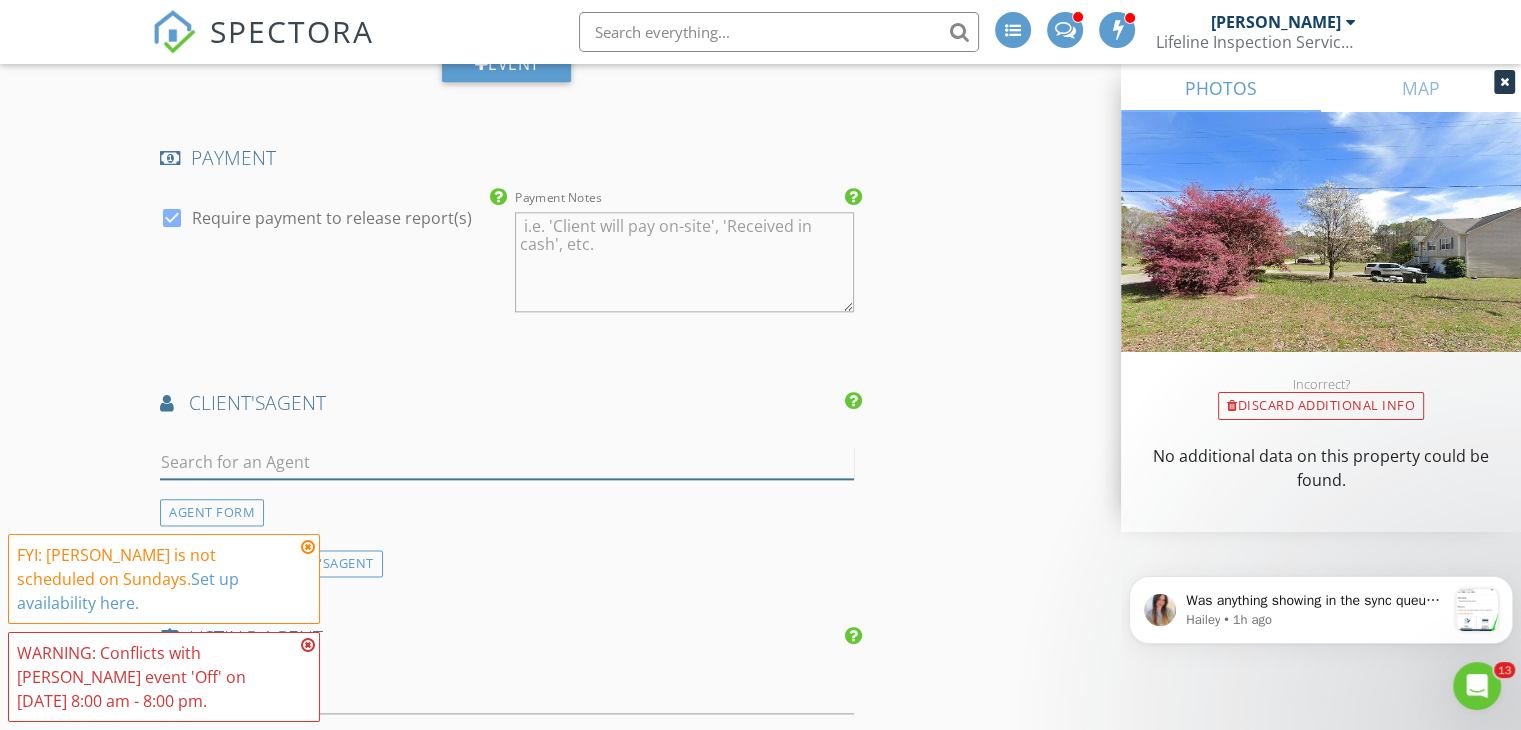 click at bounding box center (507, 462) 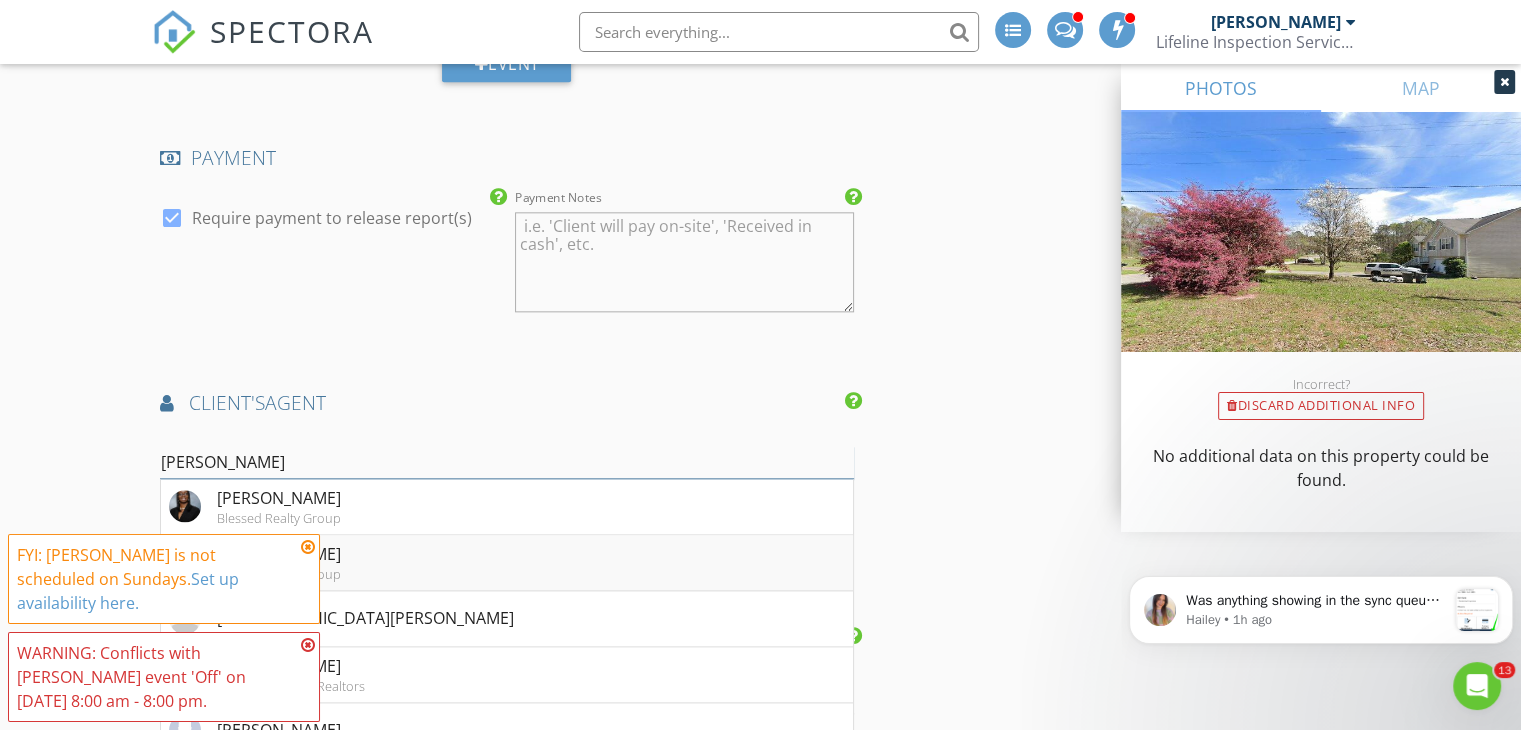 type on "maria" 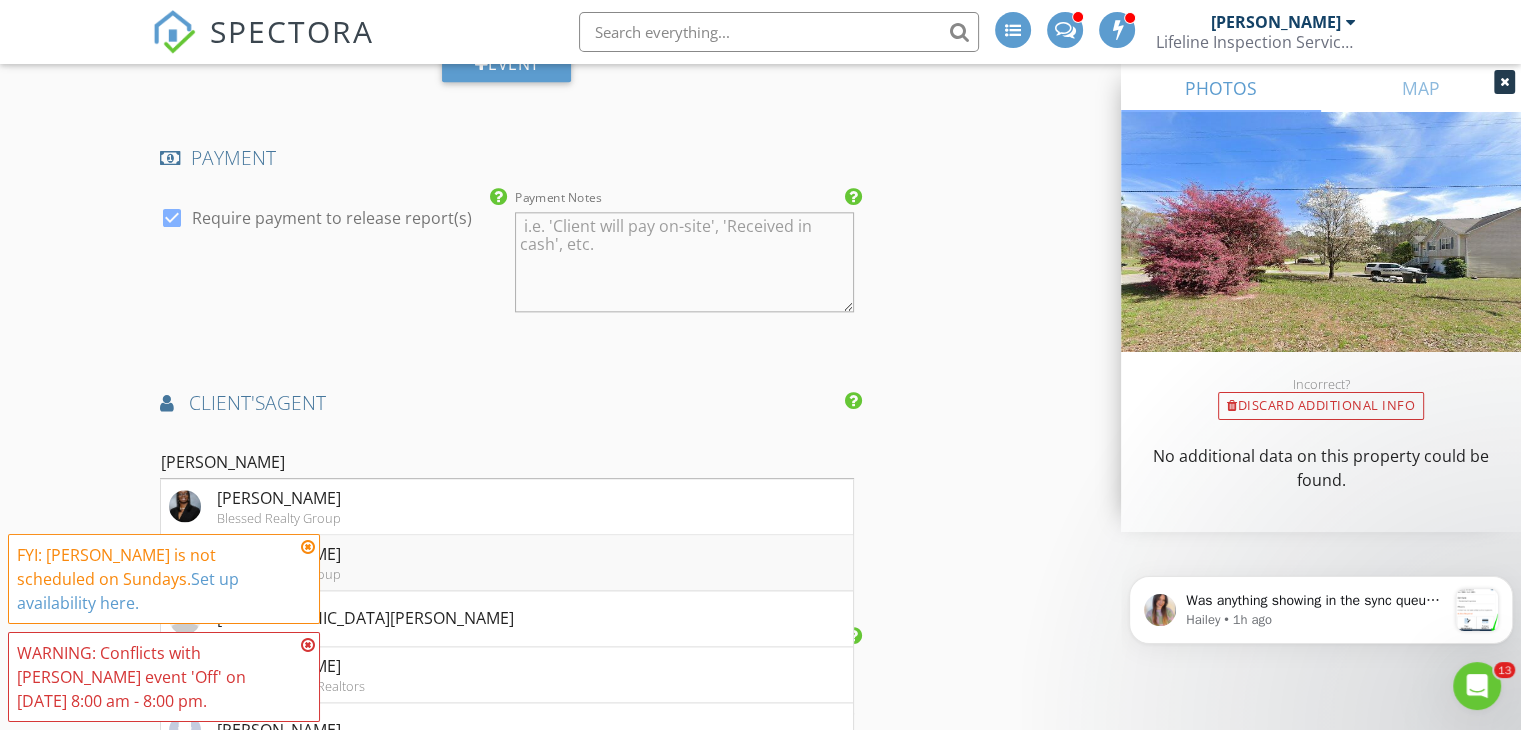 click on "Maria Turner
Mission Realty Group" at bounding box center (507, 563) 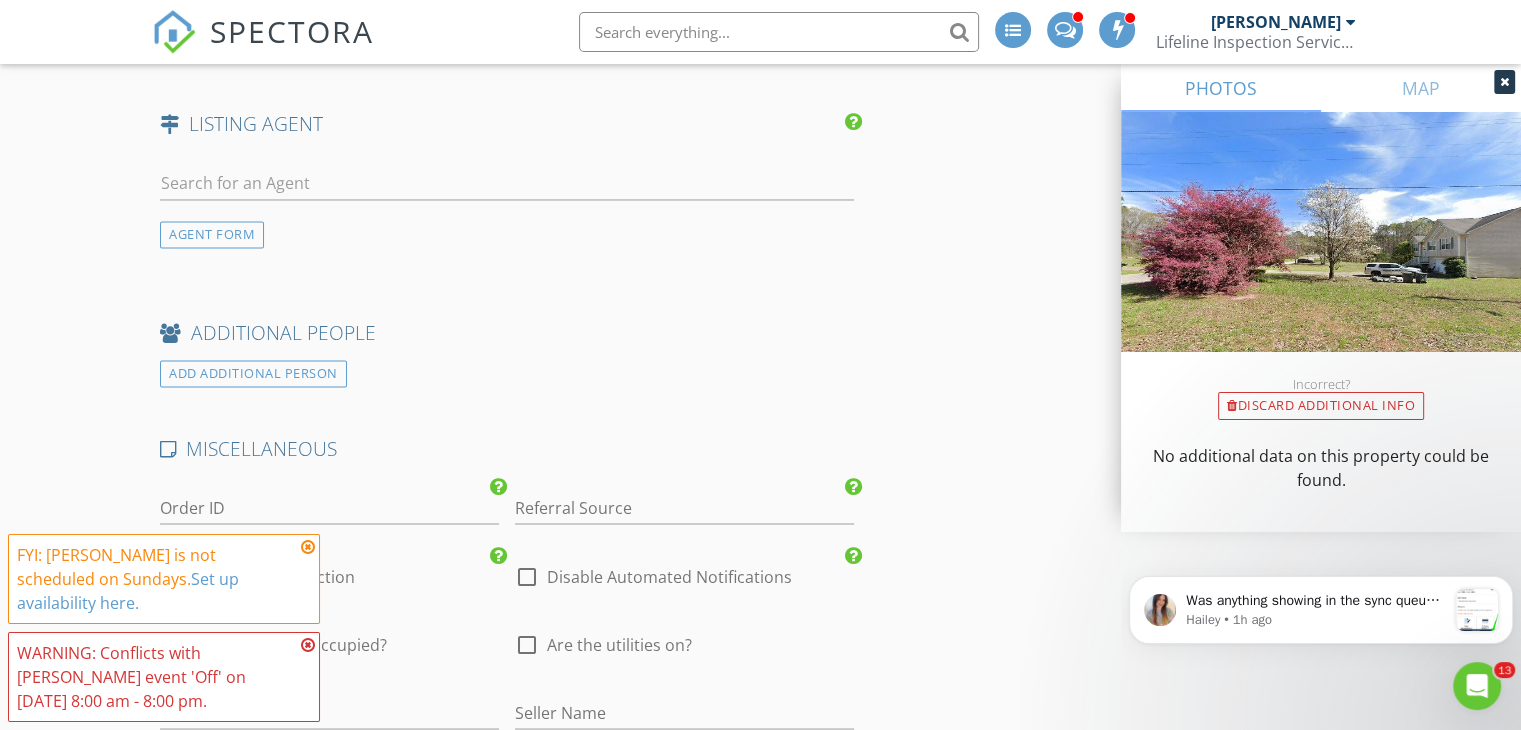 scroll, scrollTop: 3375, scrollLeft: 0, axis: vertical 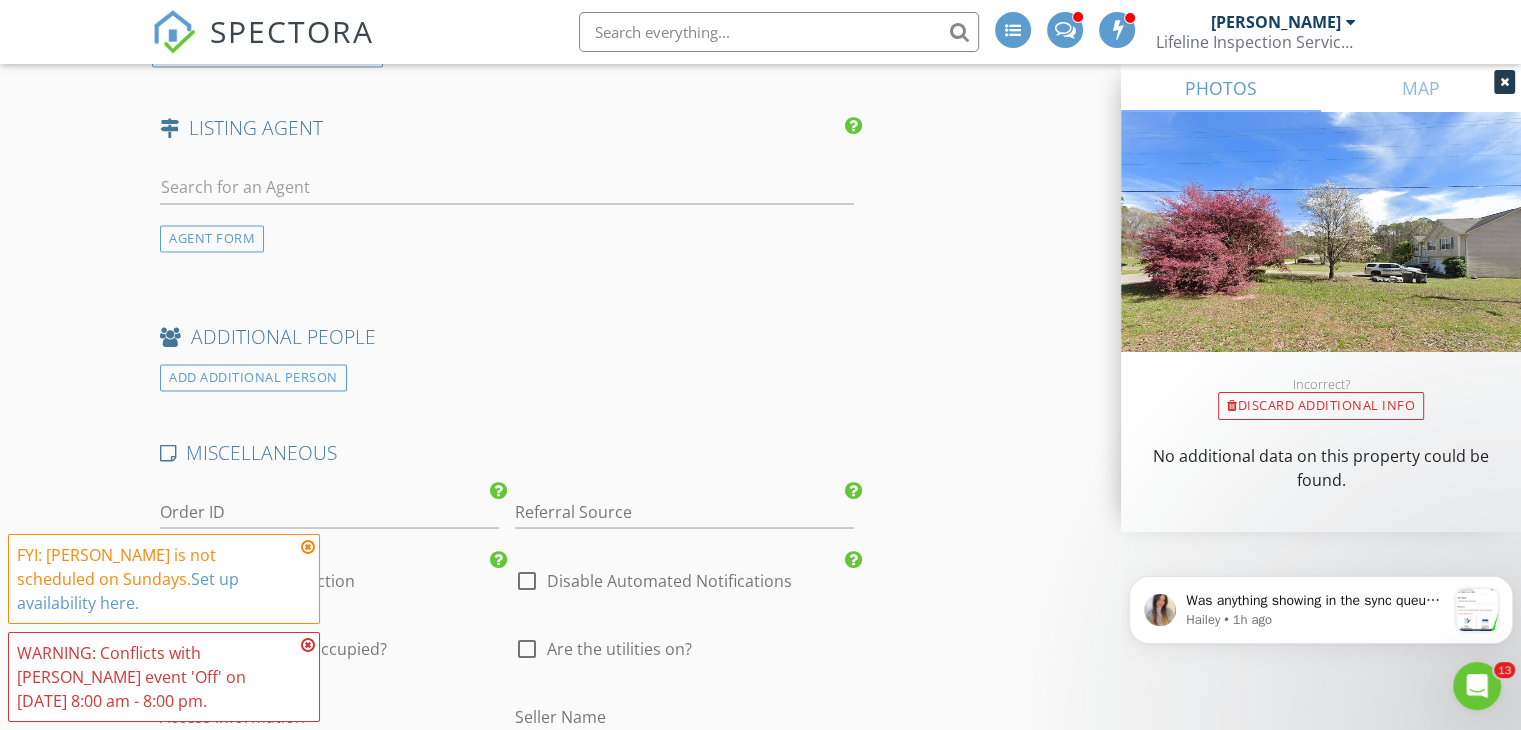 click at bounding box center [507, 191] 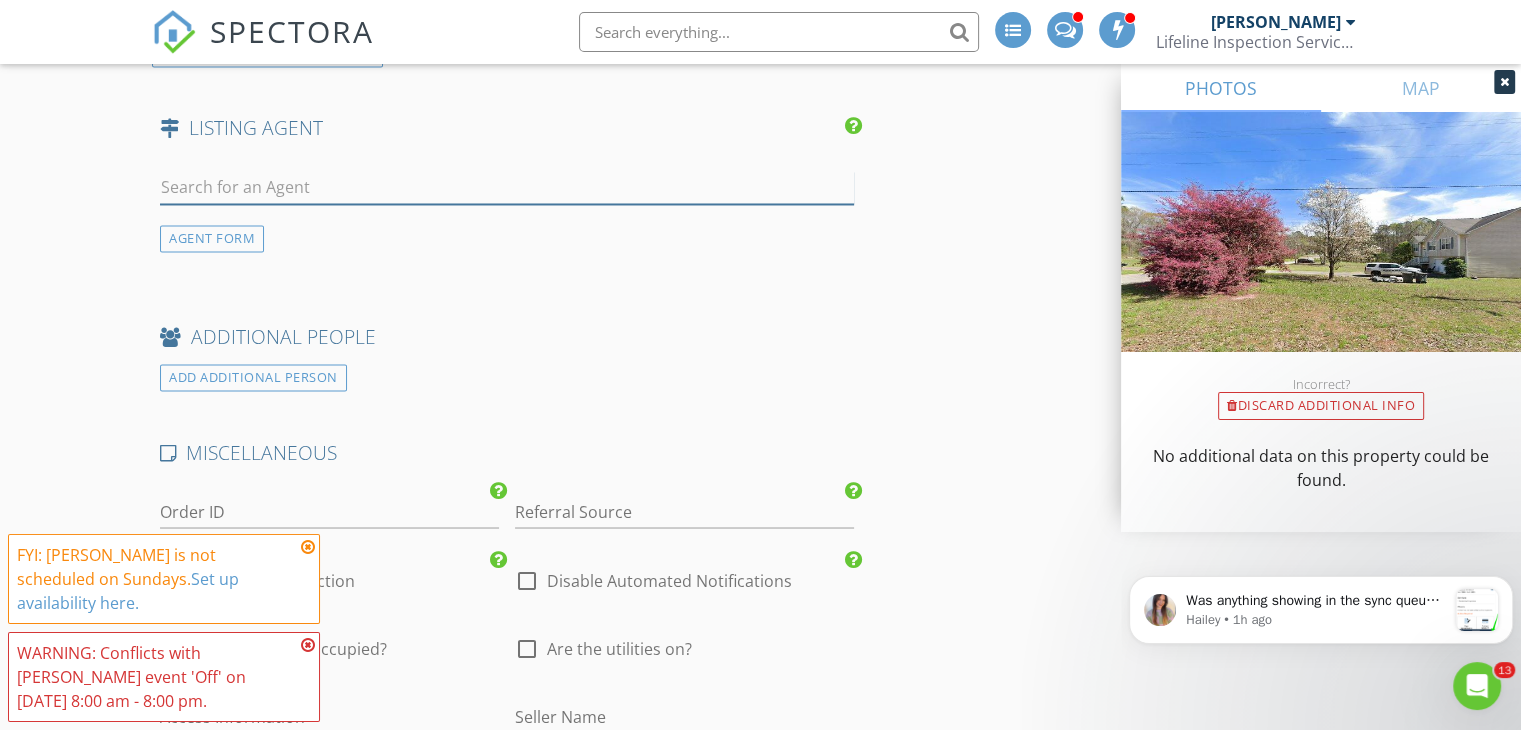 click at bounding box center (507, 187) 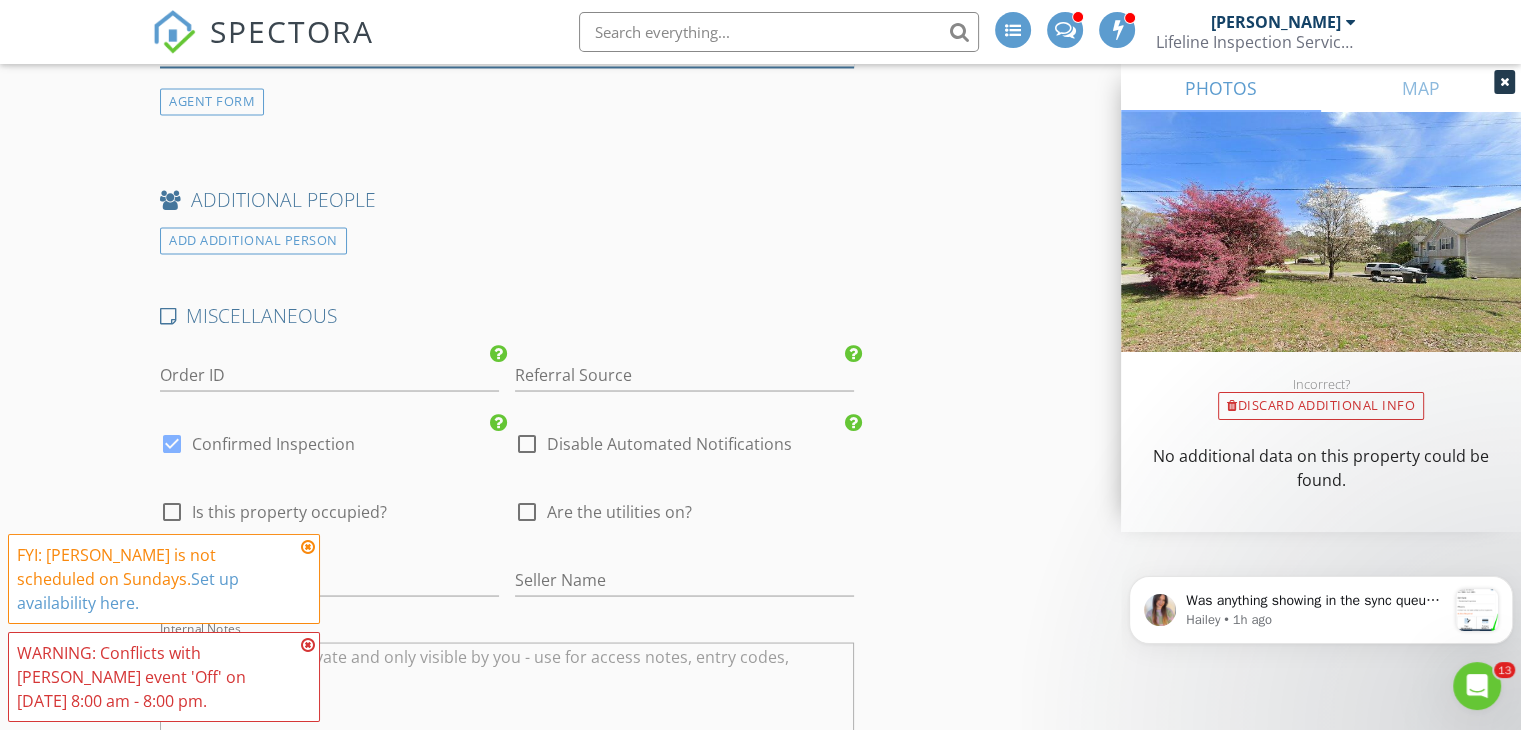 scroll, scrollTop: 3514, scrollLeft: 0, axis: vertical 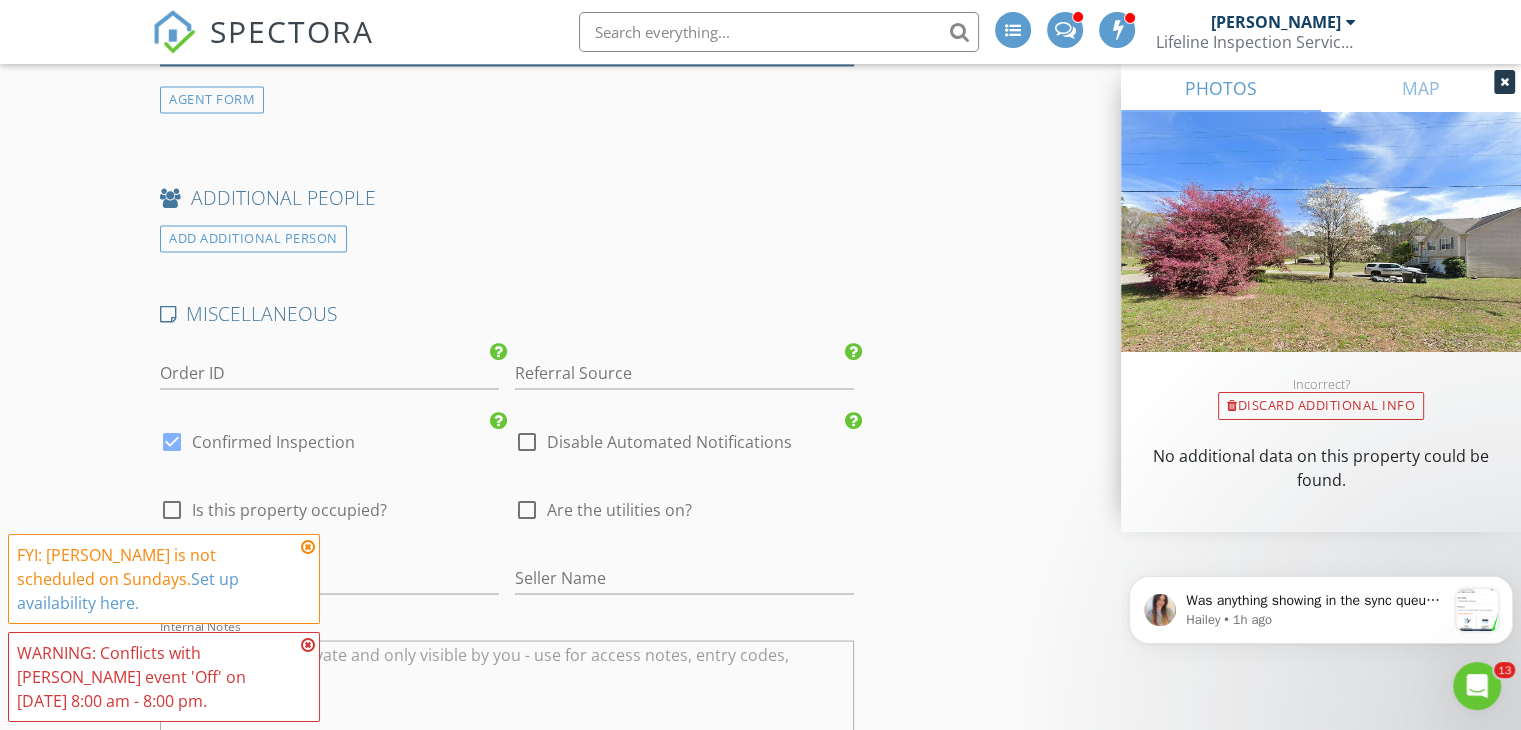 type on "Kristy Heesch" 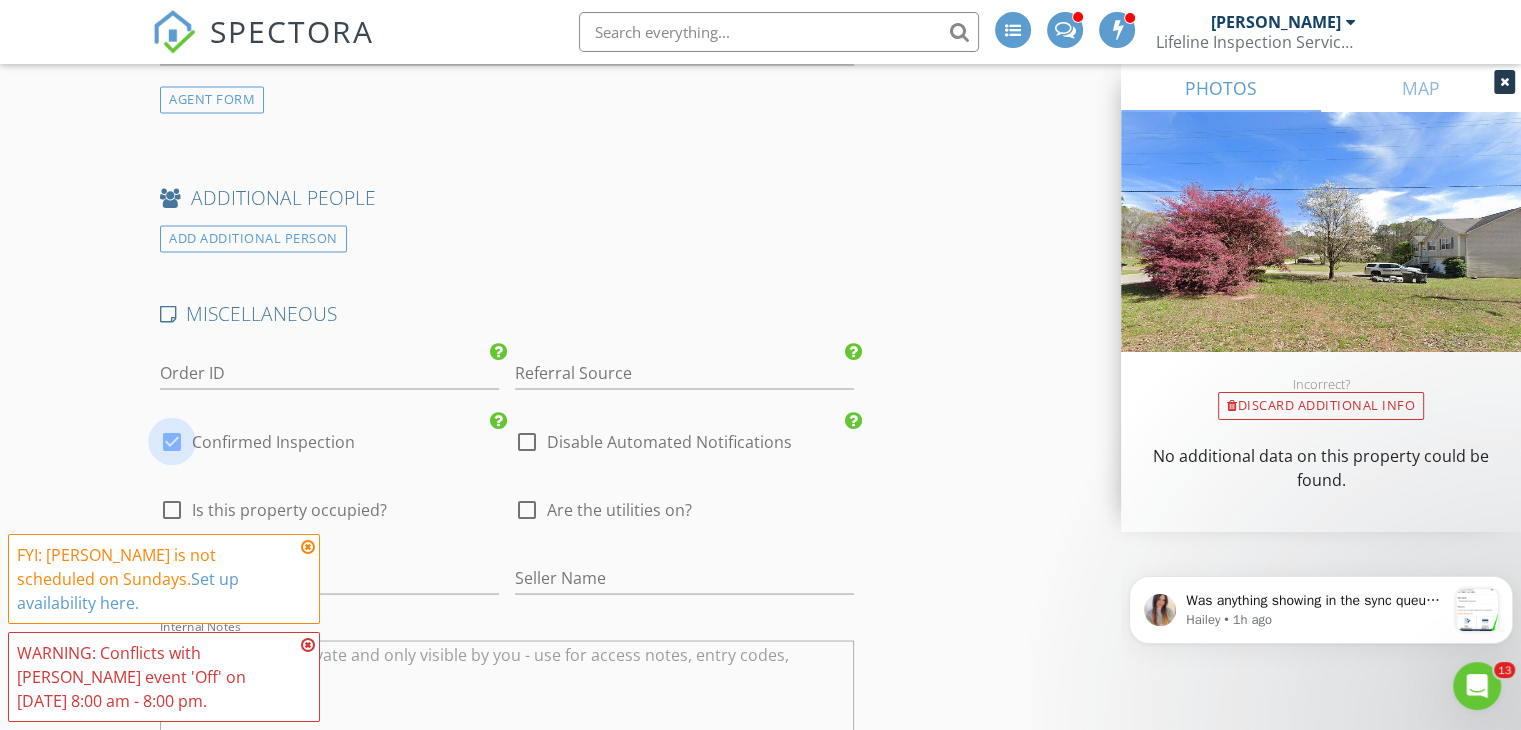 click at bounding box center [172, 441] 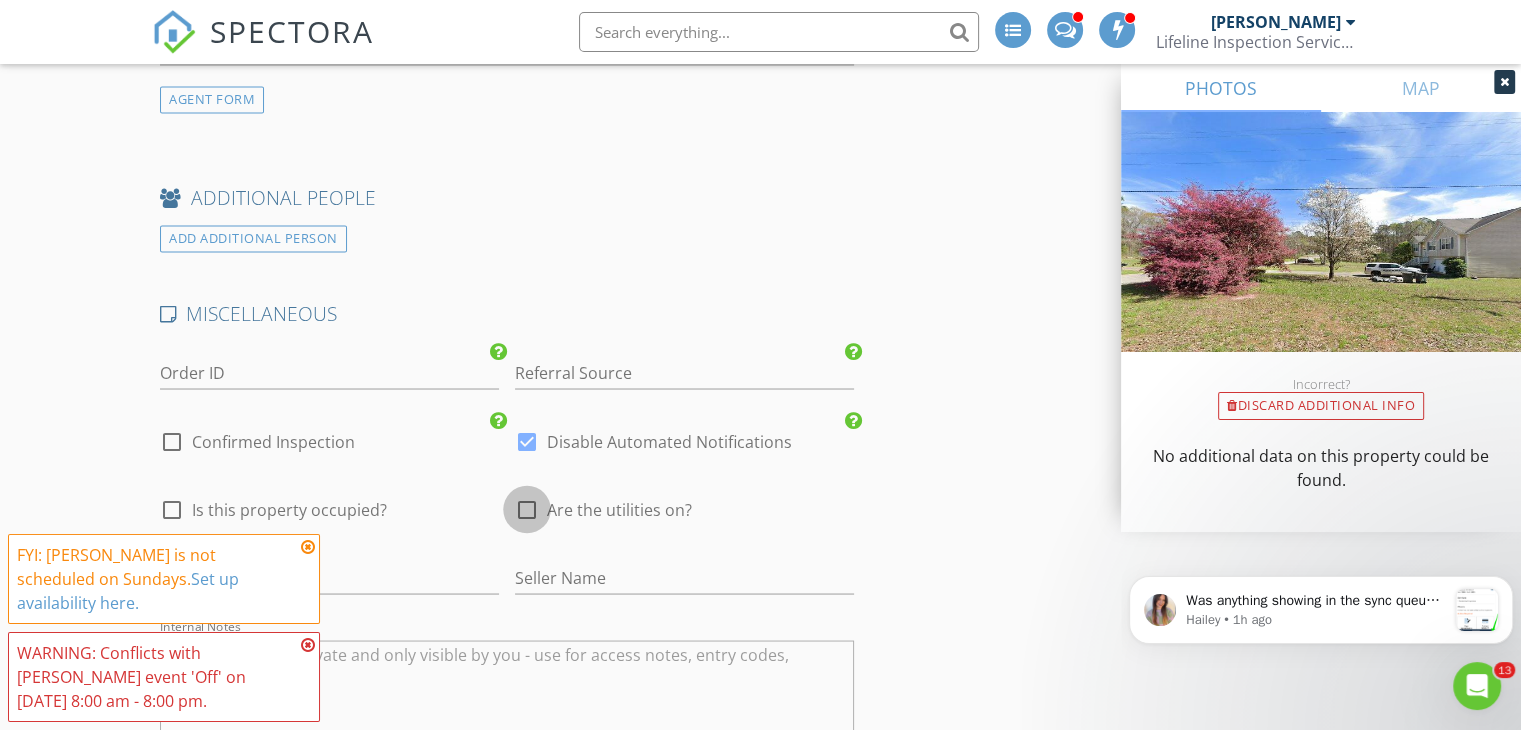 click at bounding box center (527, 509) 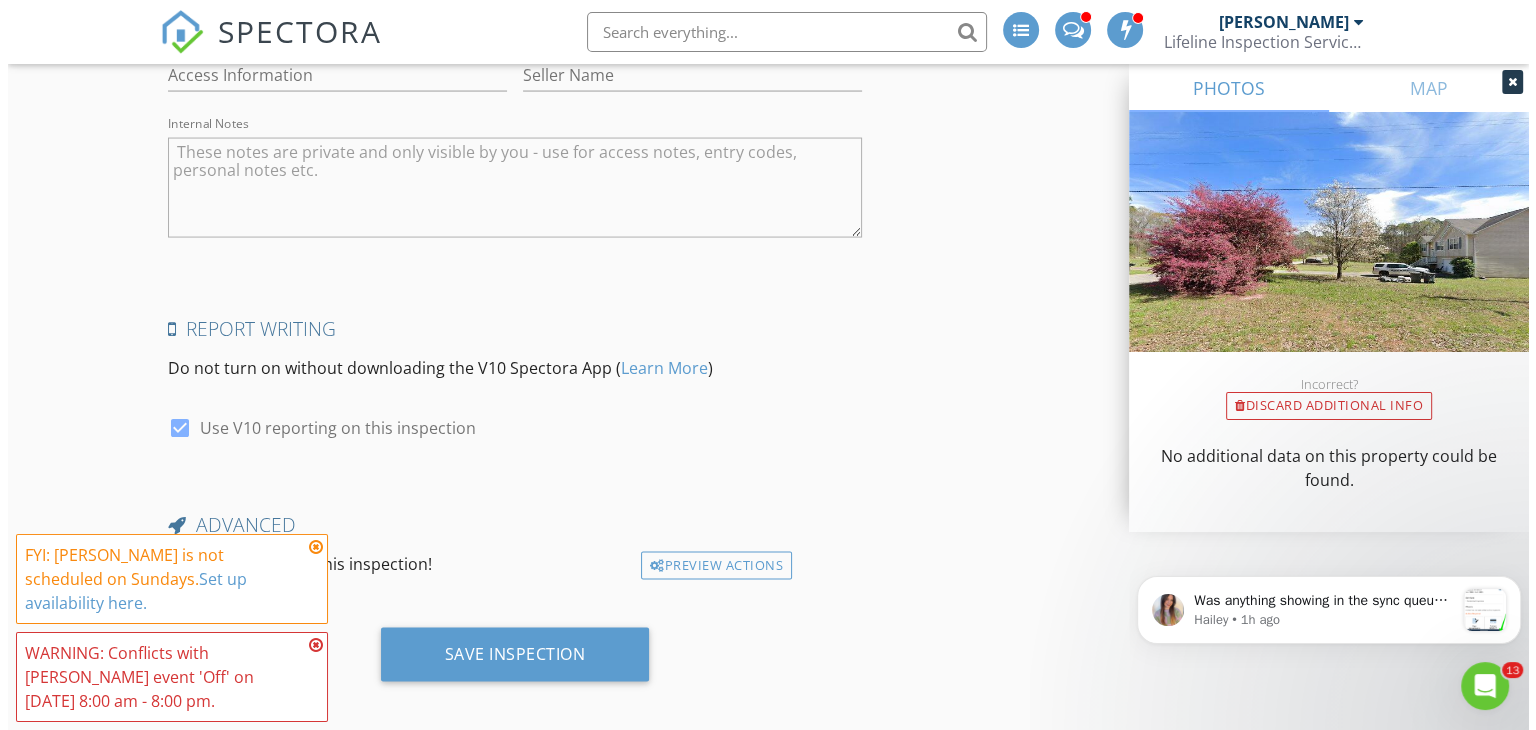 scroll, scrollTop: 4020, scrollLeft: 0, axis: vertical 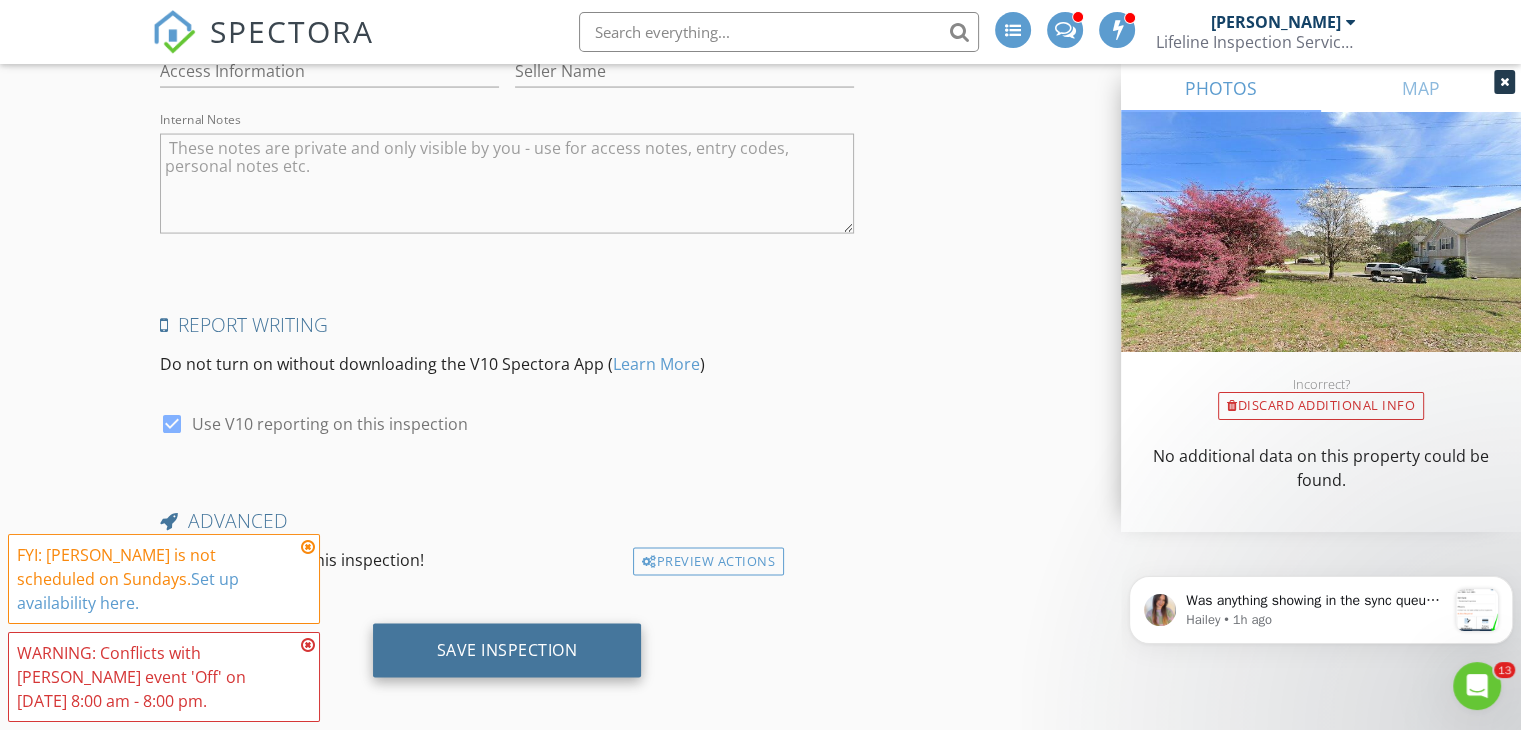 click on "Save Inspection" at bounding box center (507, 651) 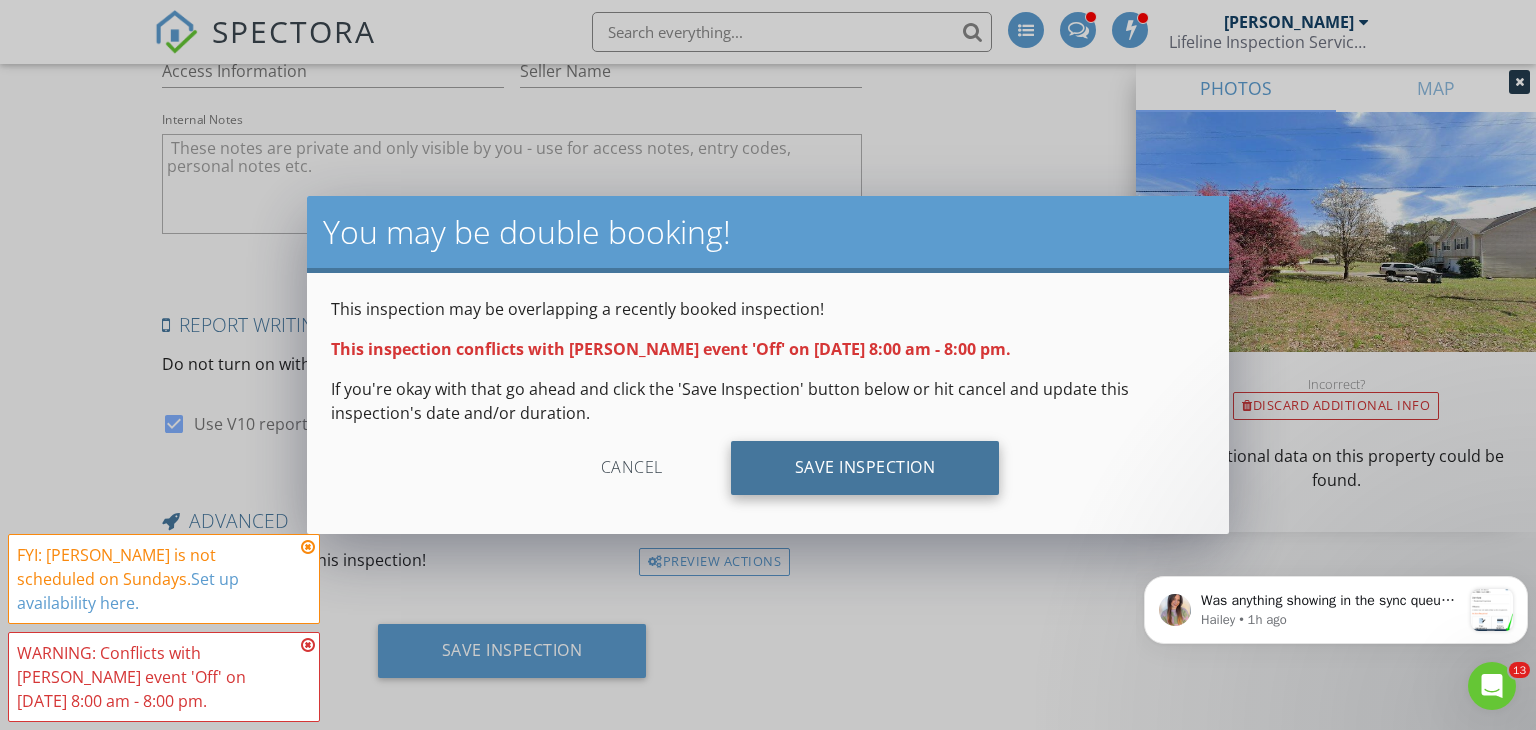click on "Save Inspection" at bounding box center [865, 468] 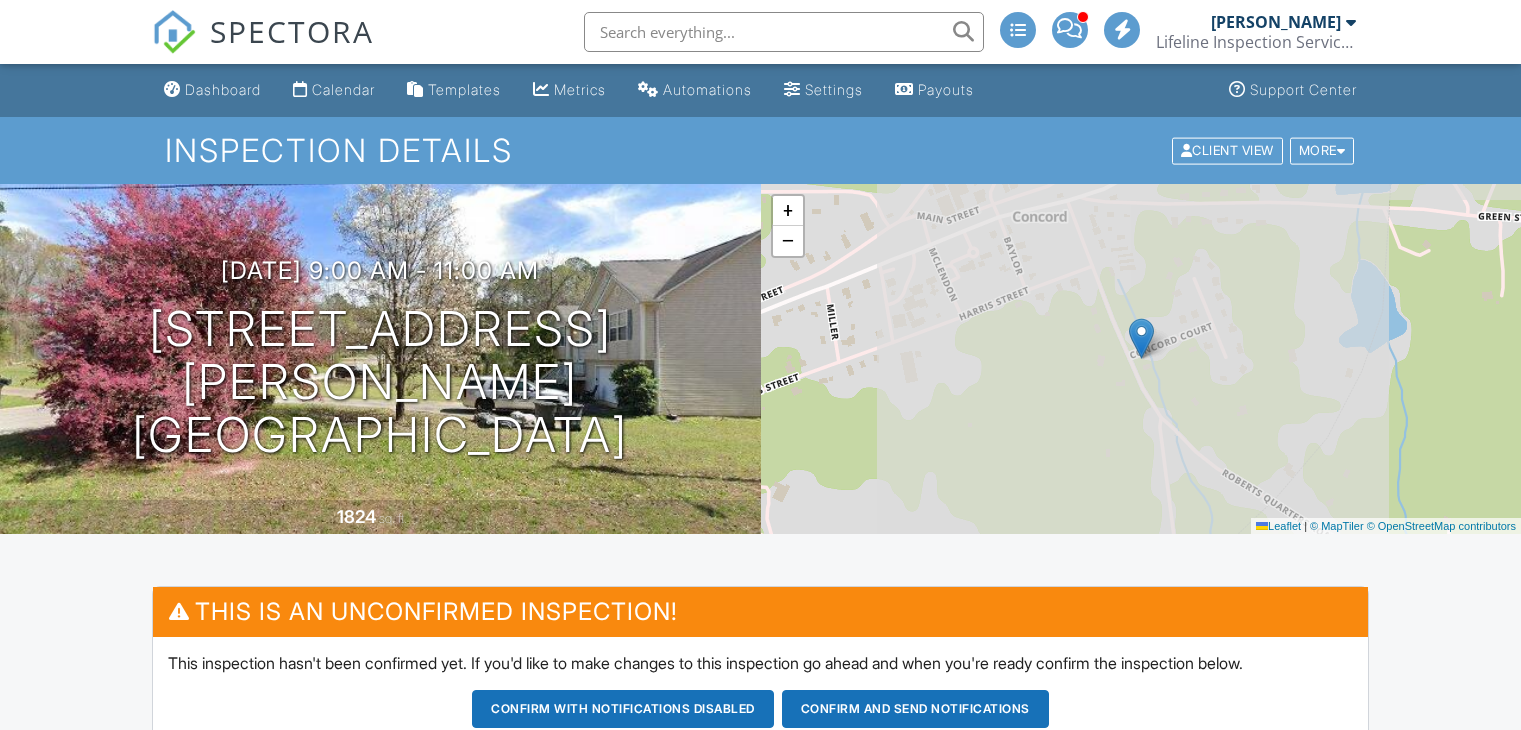 scroll, scrollTop: 0, scrollLeft: 0, axis: both 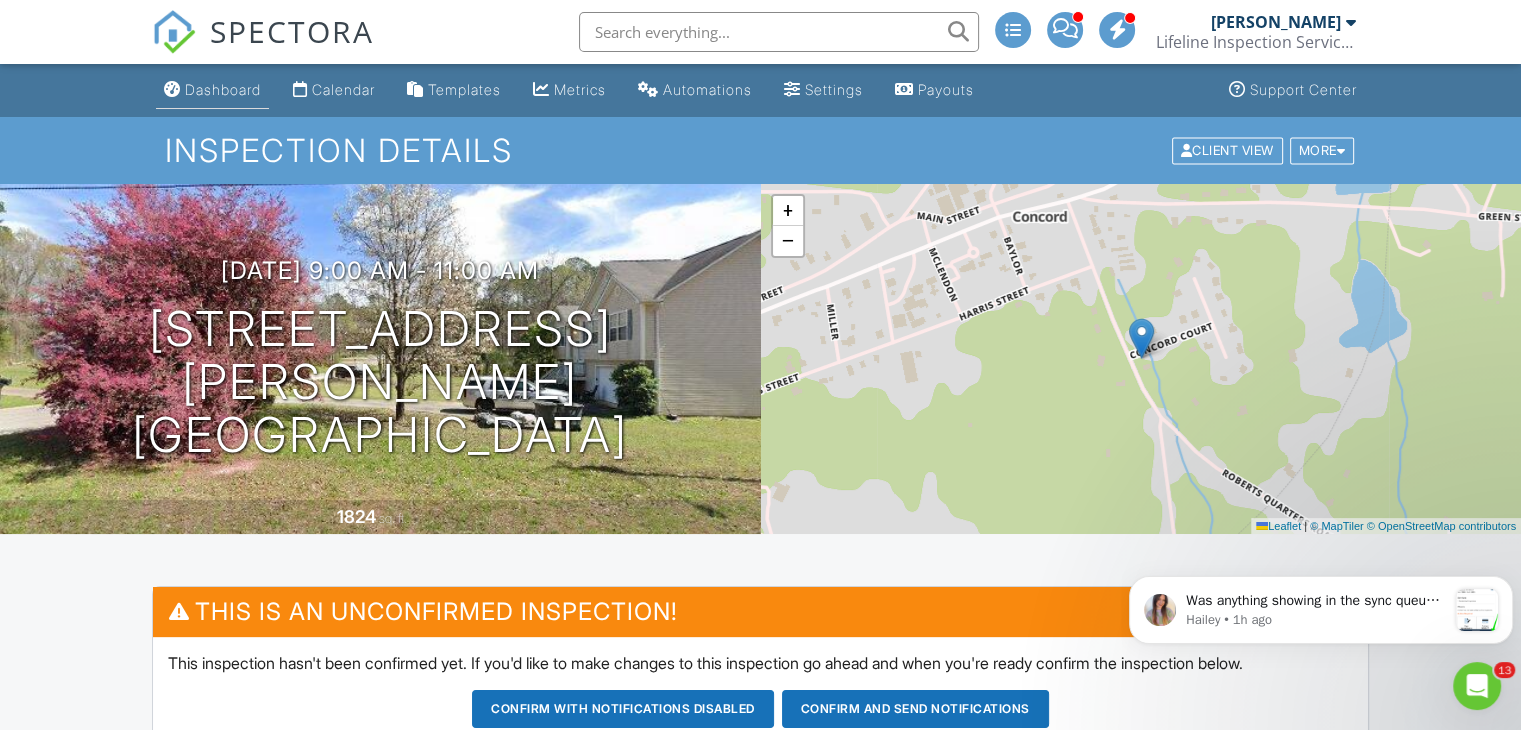 click on "Dashboard" at bounding box center [212, 90] 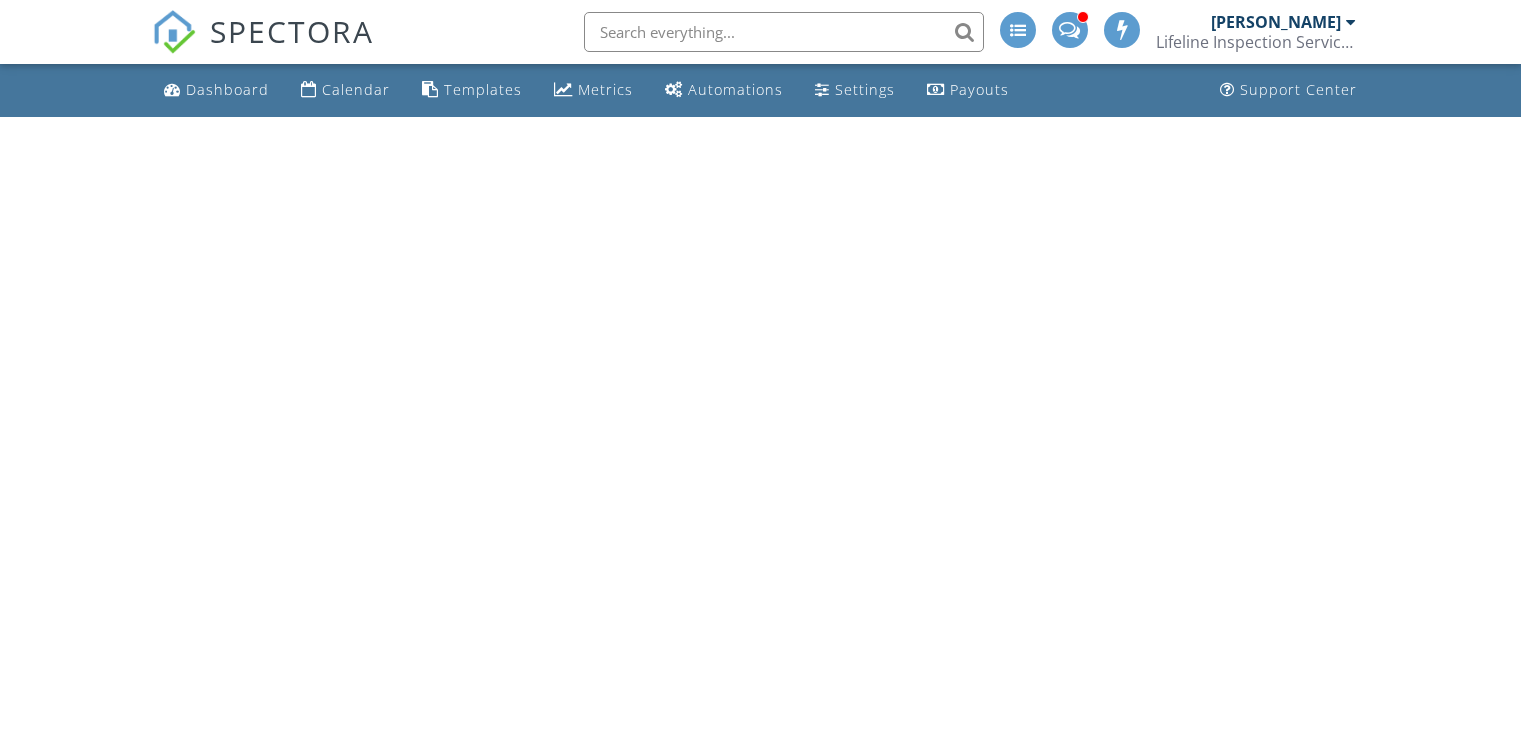 scroll, scrollTop: 0, scrollLeft: 0, axis: both 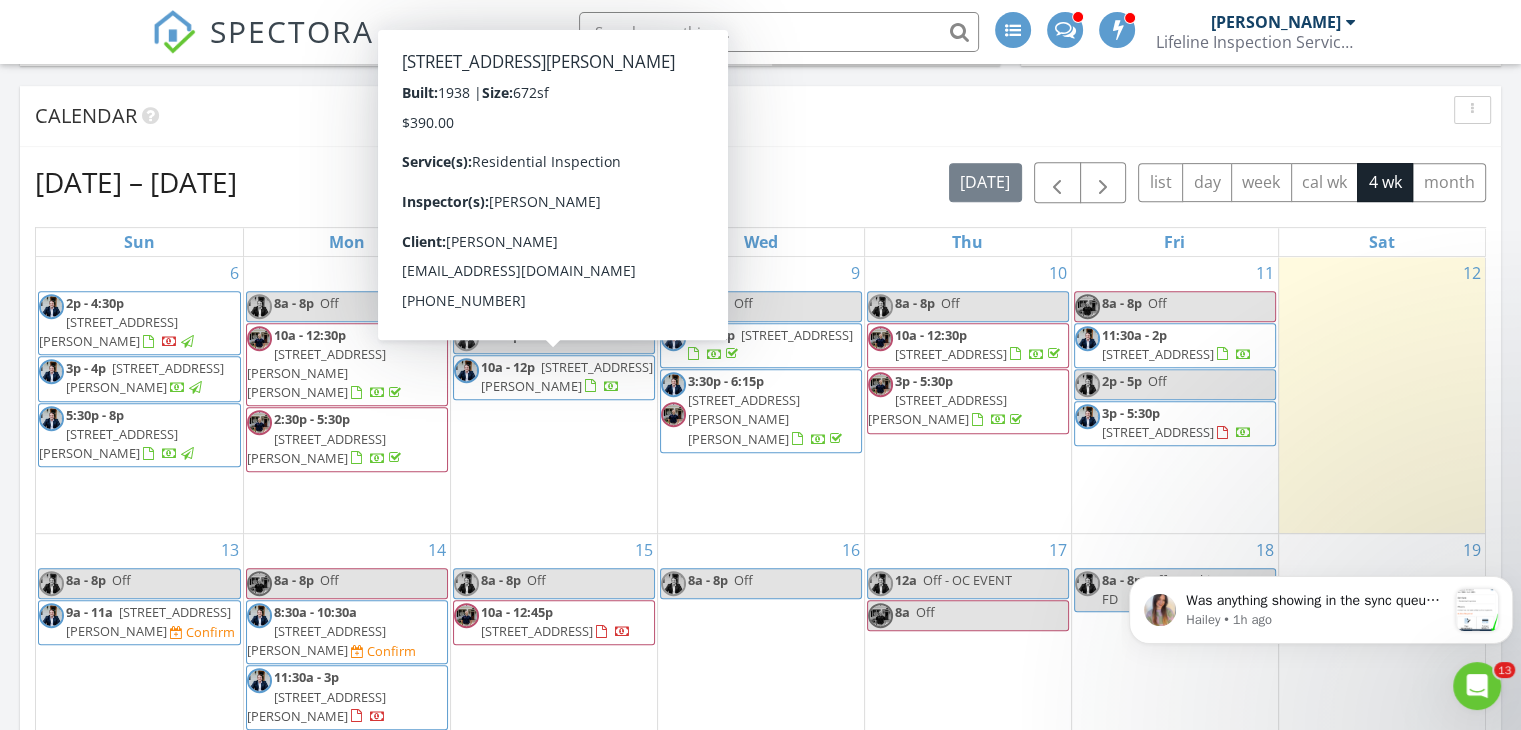 click on "Today
Josh Ryan
No results found       New Inspection     New Quote         Map               + − Leaflet  |  © MapTiler   © OpenStreetMap contributors     In Progress
Josh Ryan
07/08/25 10:00 am   149 Akins St, Barnesville, GA 30204
Josh Ryan
07/11/25 11:30 am   350 Laurel Ln, LaGrange, GA 30241
Josh Ryan
07/11/25 3:00 pm   367 Bentley Rd, Yatesville, GA 31097
Josh Ryan
Calendar                 Jul 6 – Aug 2, 2025 today list day week cal wk 4 wk month Sun Mon Tue Wed Thu Fri Sat 6
2p - 4:30p
78 Charlie Fuller Rd, Grantville 30220
3p - 4p
140 Lost Forest Dr, McDonough 30252" at bounding box center [760, 376] 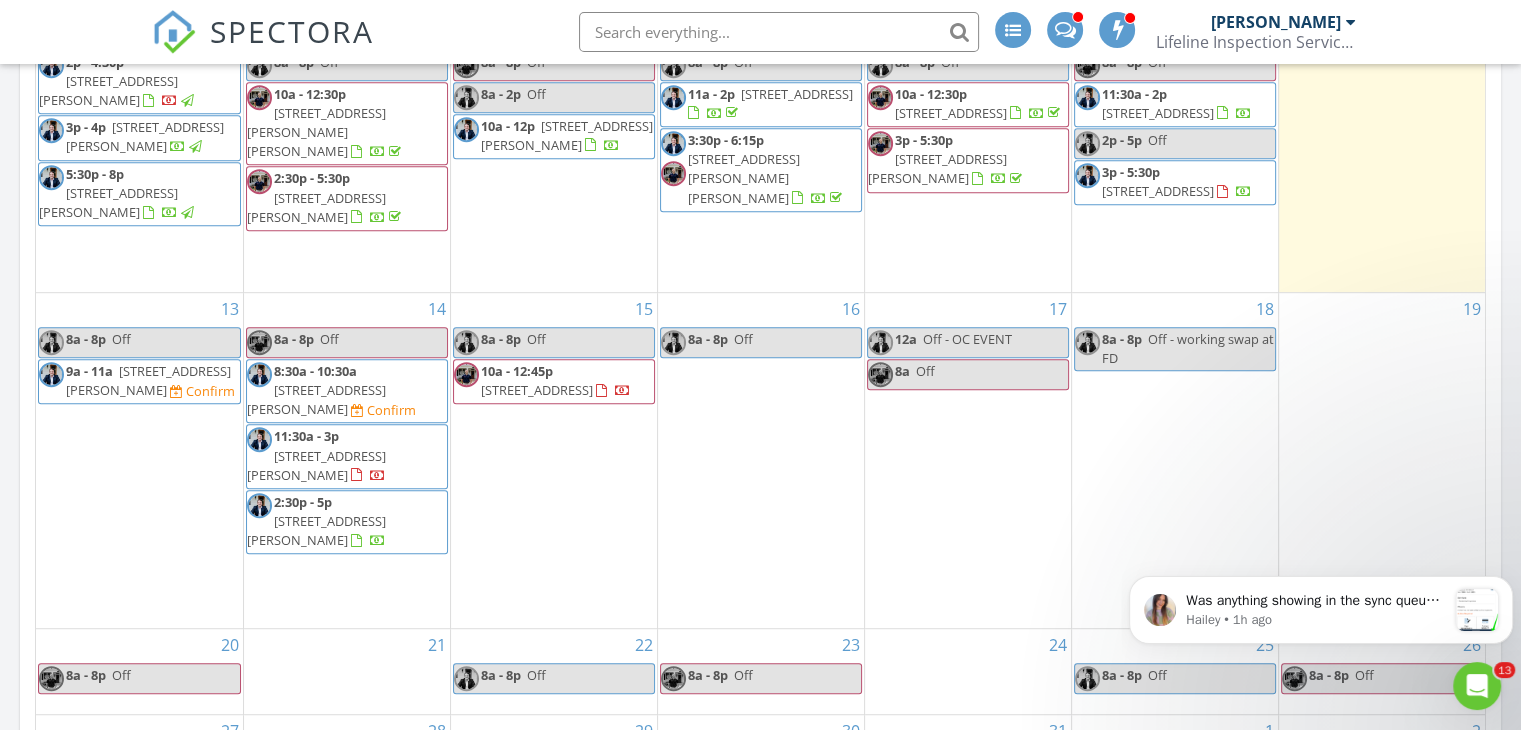 scroll, scrollTop: 1036, scrollLeft: 0, axis: vertical 